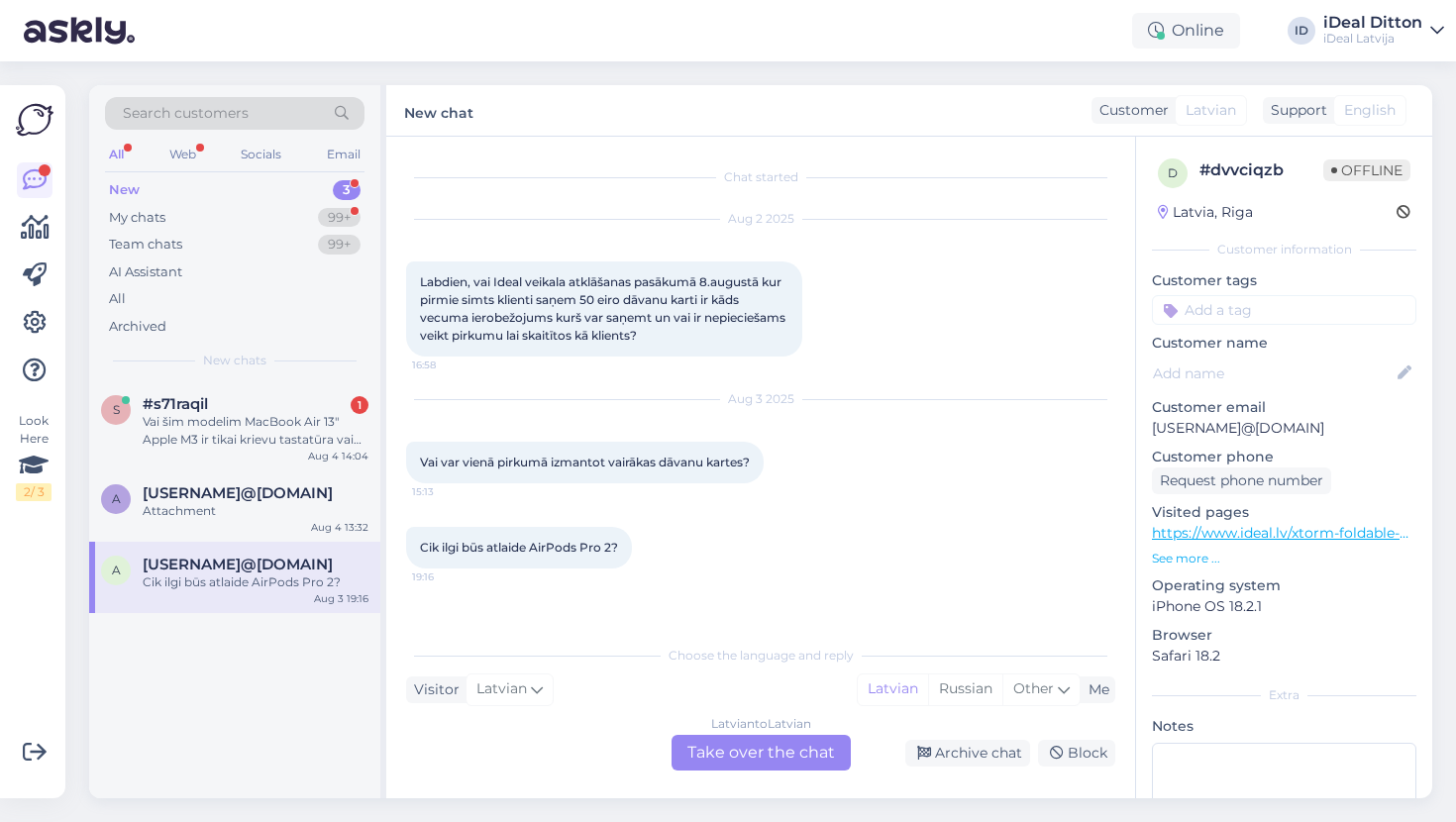 scroll, scrollTop: 0, scrollLeft: 0, axis: both 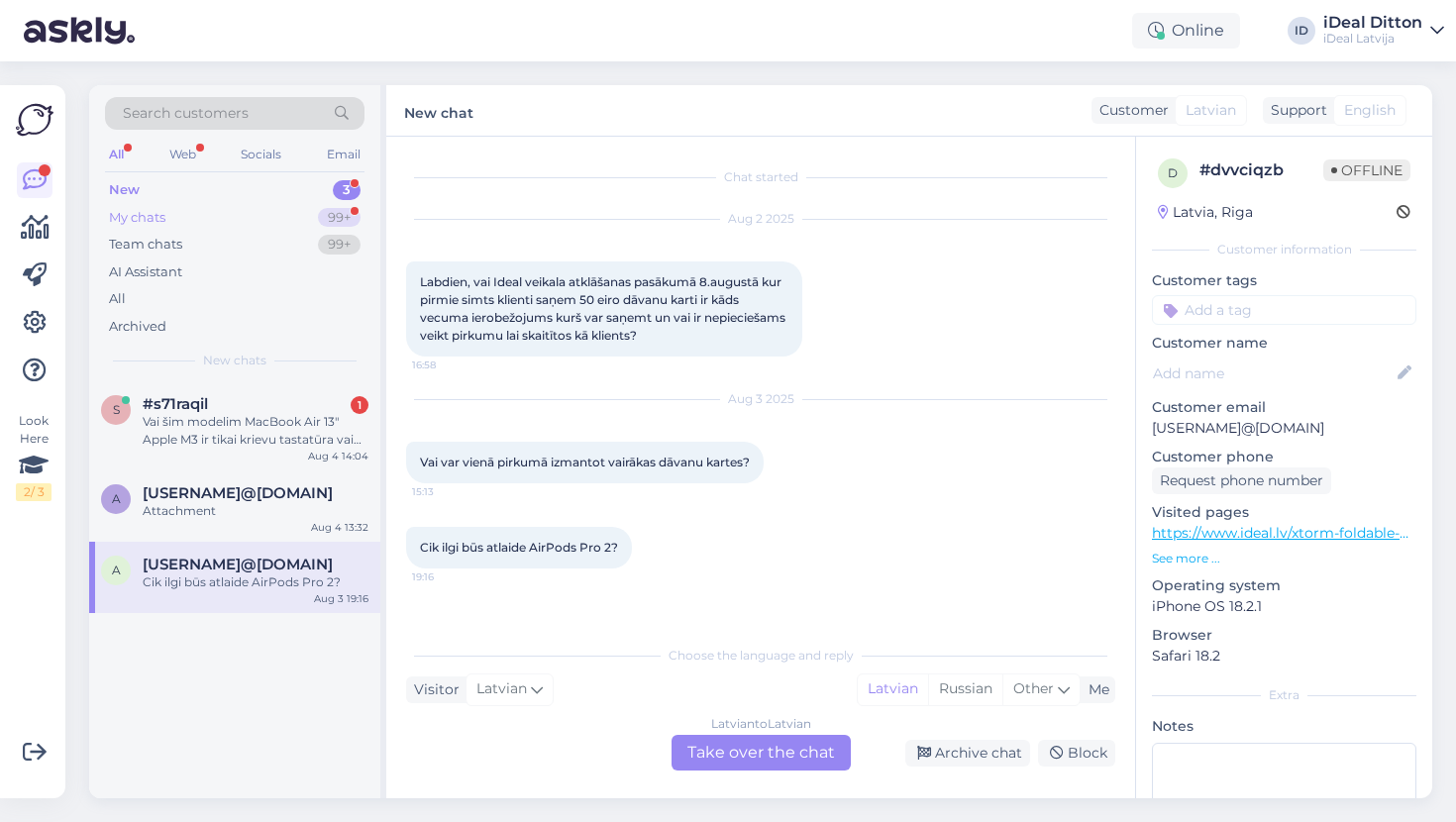 click on "My chats" at bounding box center (137, 218) 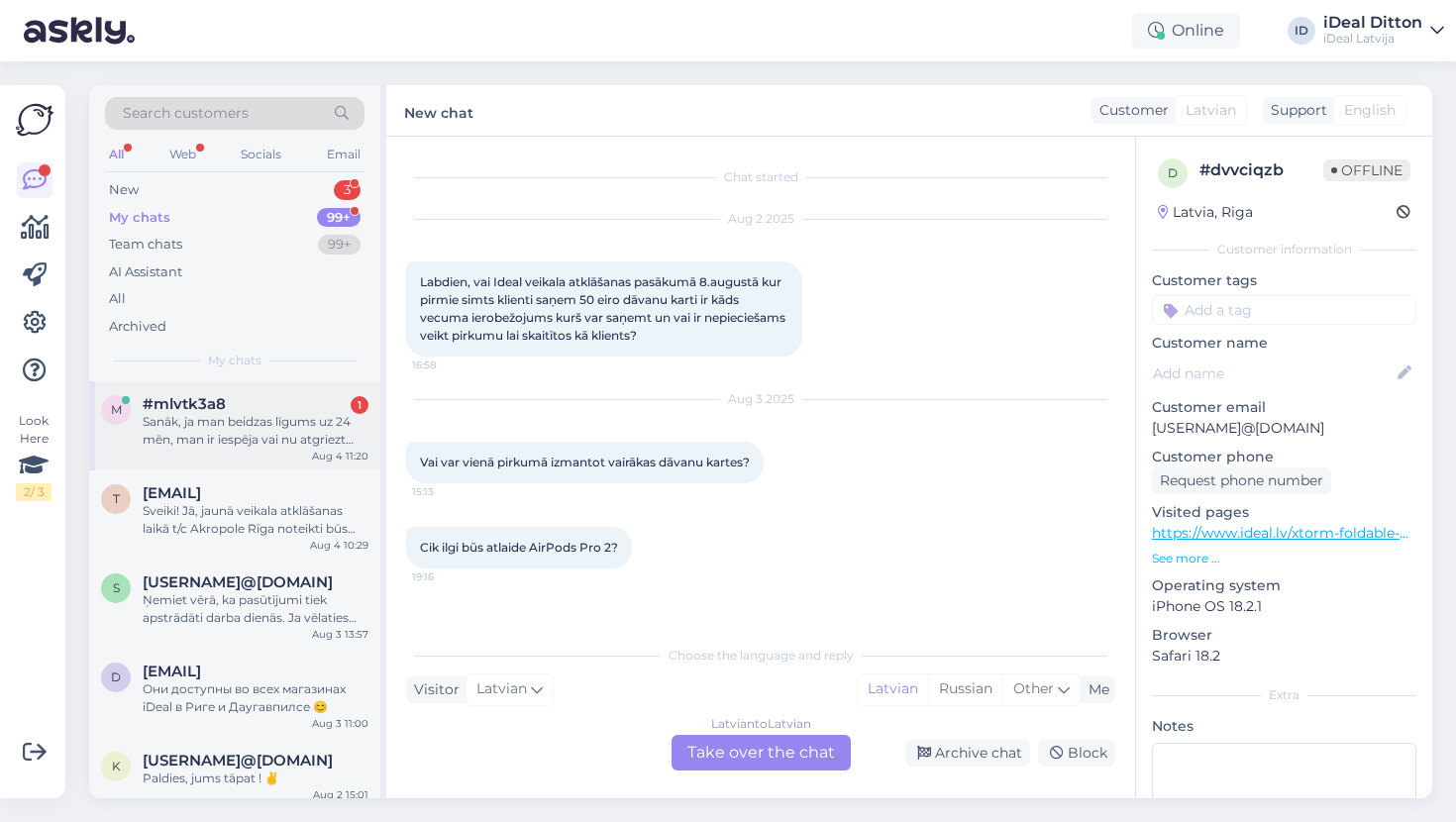 click on "m #mlvtk3a8 1 Sanāk, ja man beidzas līgums uz 24 mēn, man ir iespēja vai nu atgriezt ierīcī vai pagarināt līgumu vēl uz kaut ko kādu noteiktu termiņu? Aug 4 11:20" at bounding box center [235, 426] 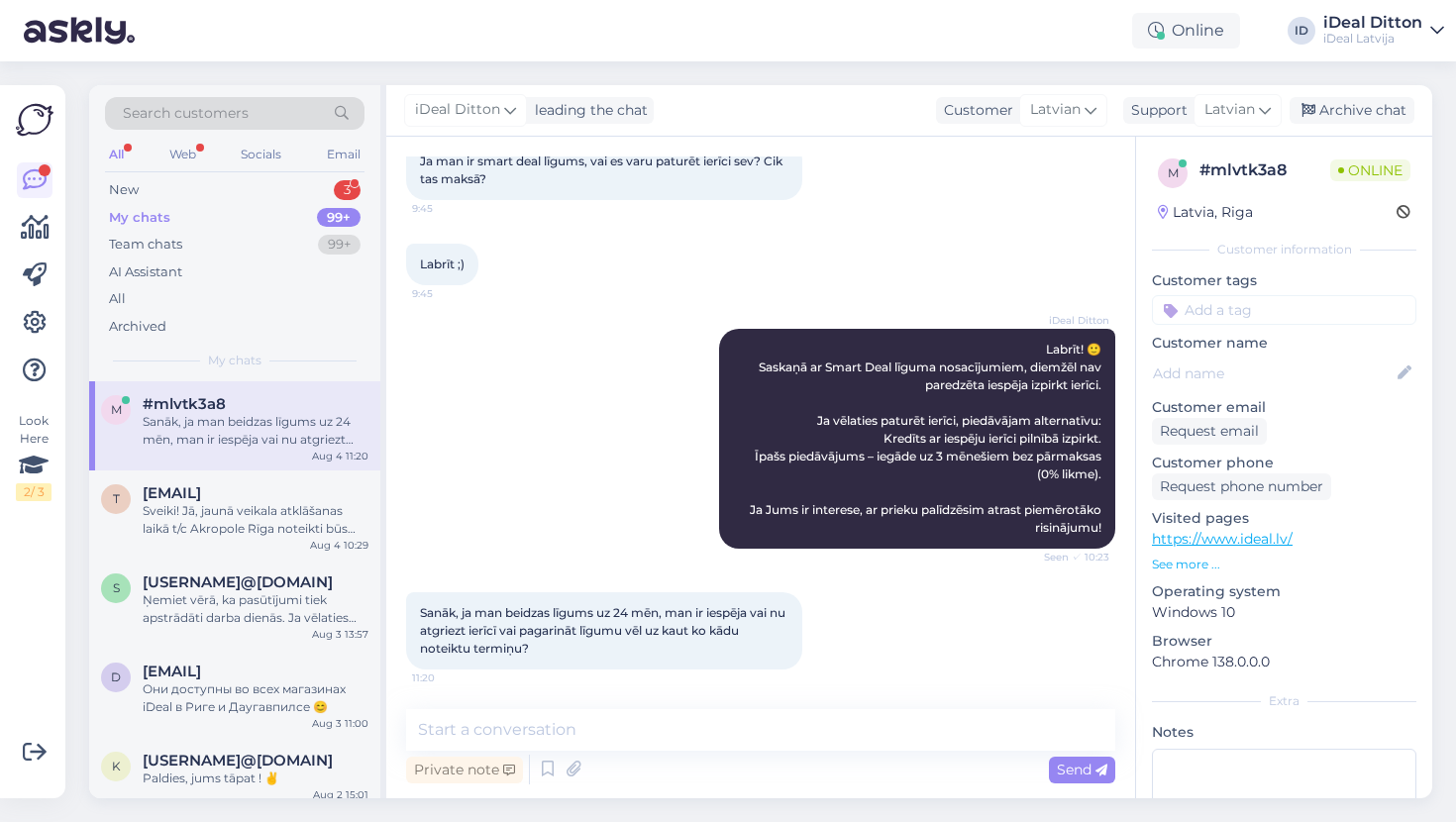 scroll, scrollTop: 121, scrollLeft: 0, axis: vertical 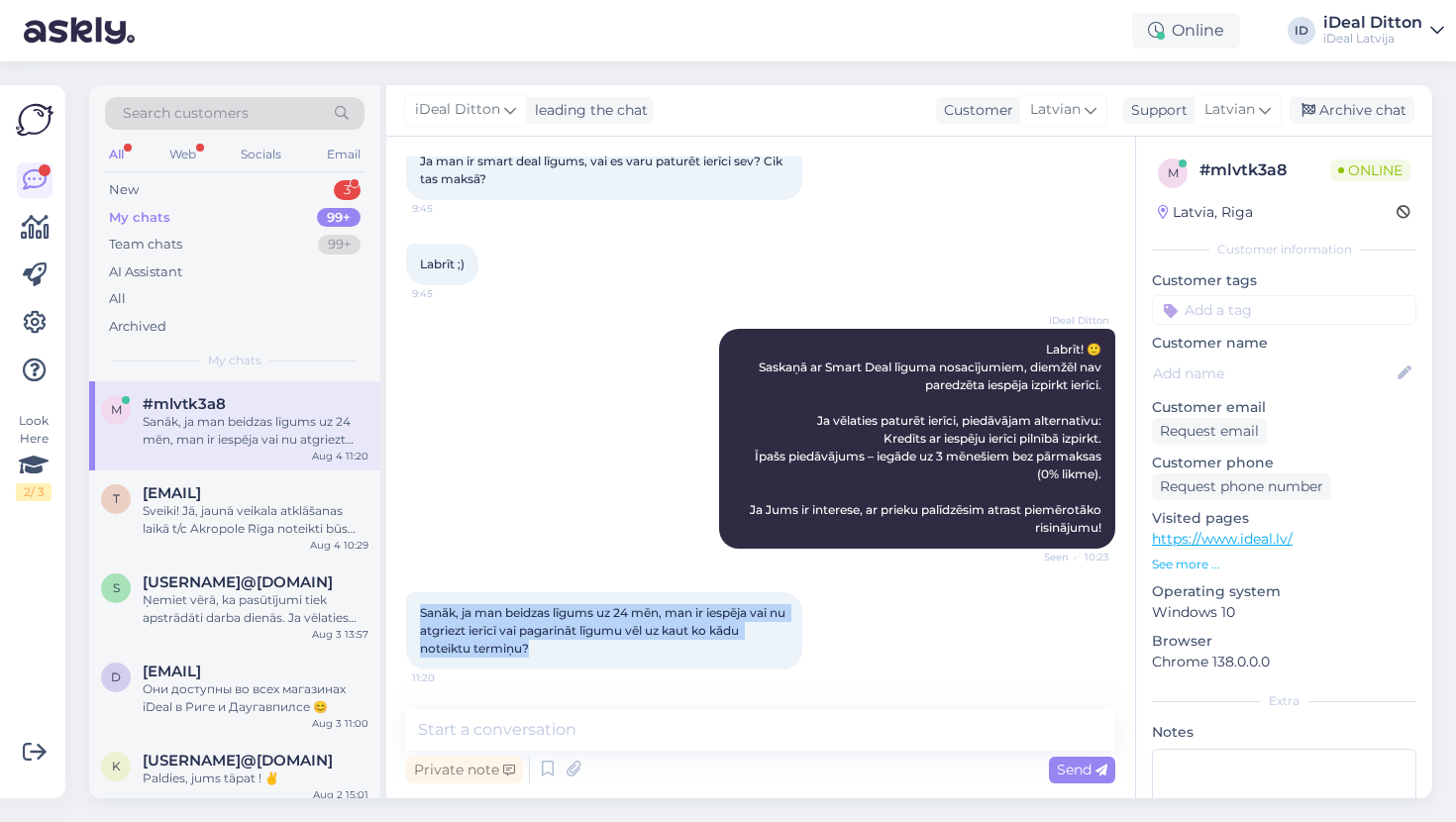drag, startPoint x: 540, startPoint y: 651, endPoint x: 423, endPoint y: 614, distance: 122.71104 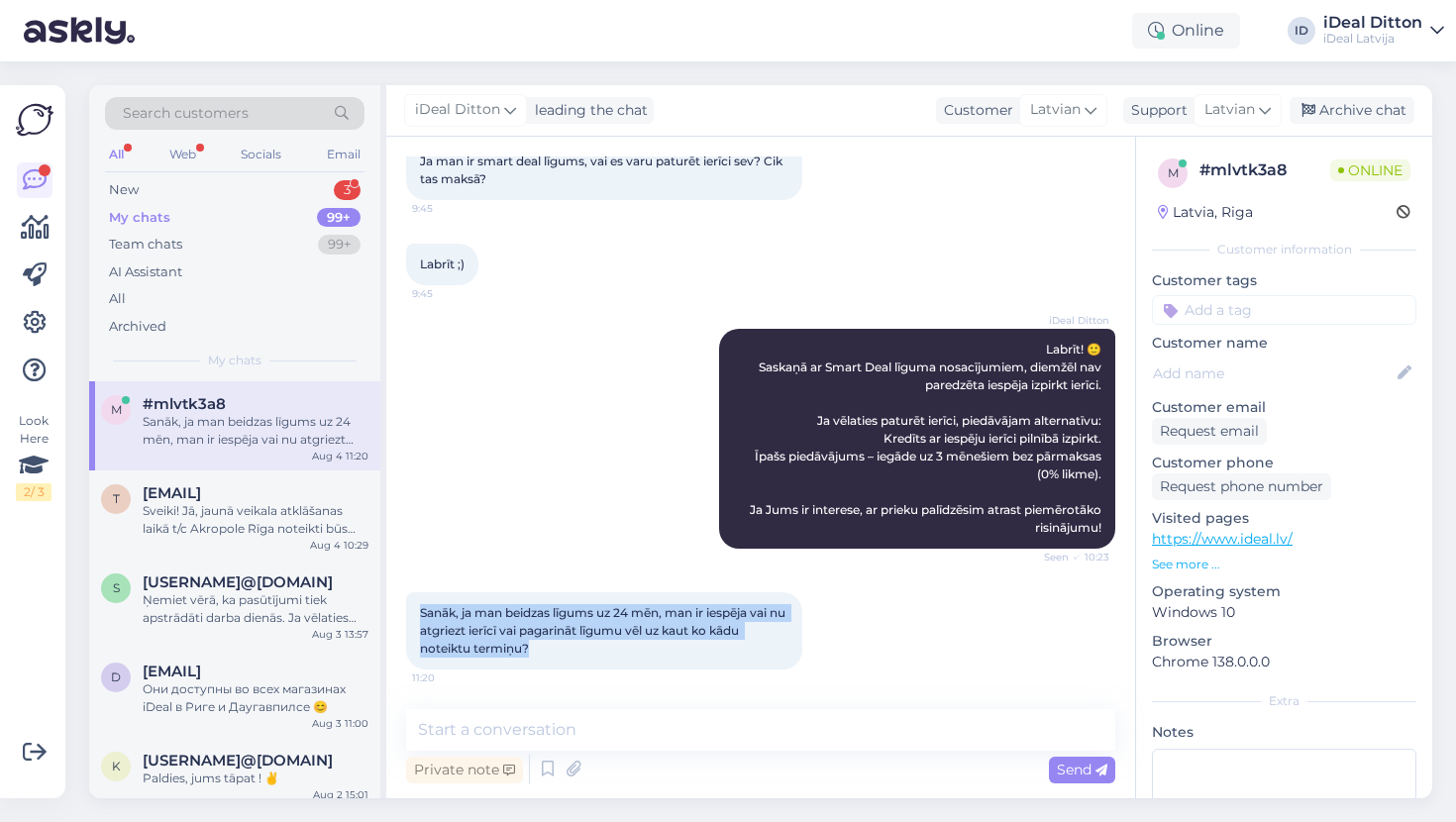 click on "Sanāk, ja man beidzas līgums uz 24 mēn, man ir iespēja vai nu atgriezt ierīcī vai pagarināt līgumu vēl uz kaut ko kādu noteiktu termiņu? 11:20" at bounding box center [604, 631] 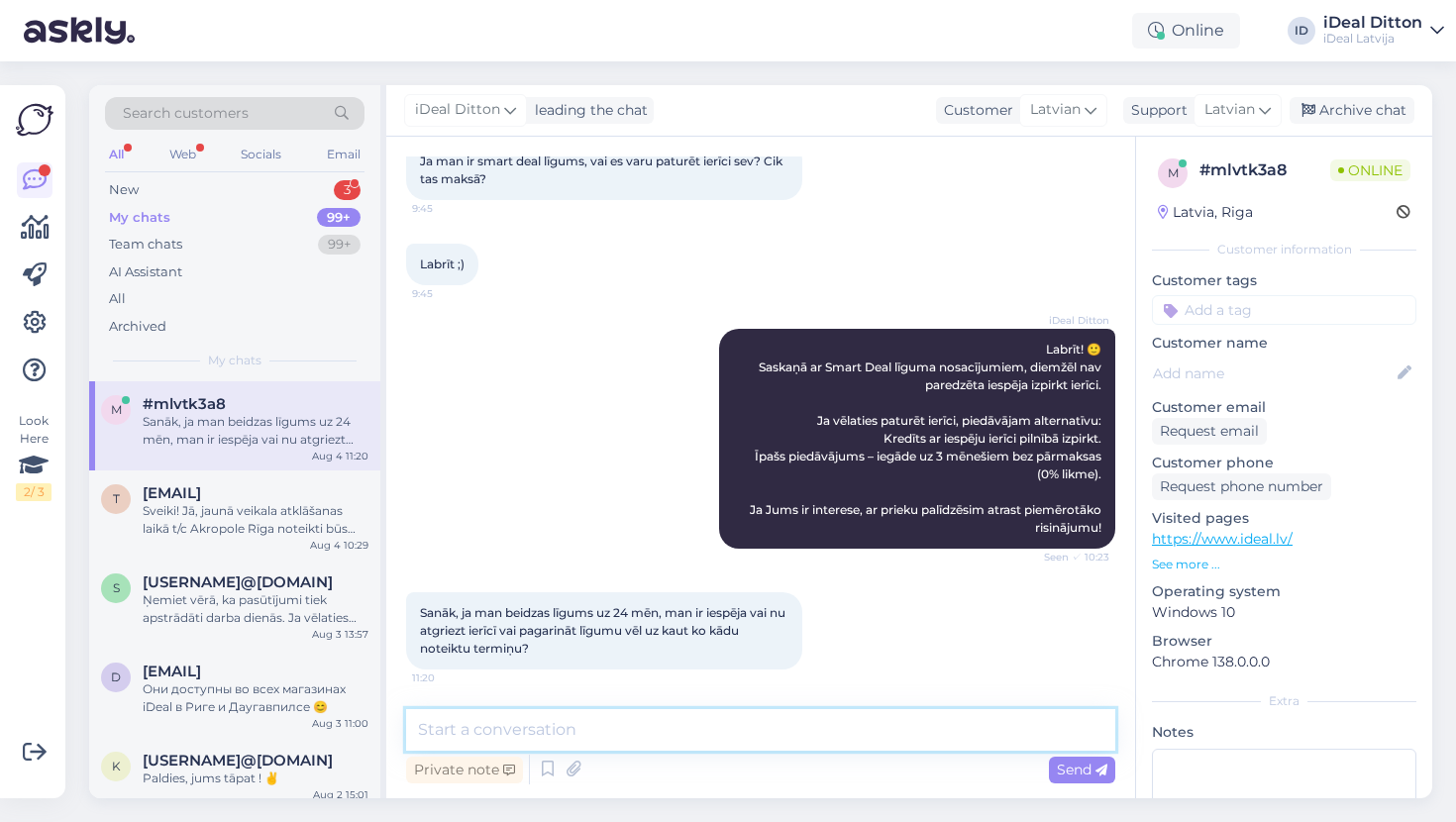 click at bounding box center (761, 730) 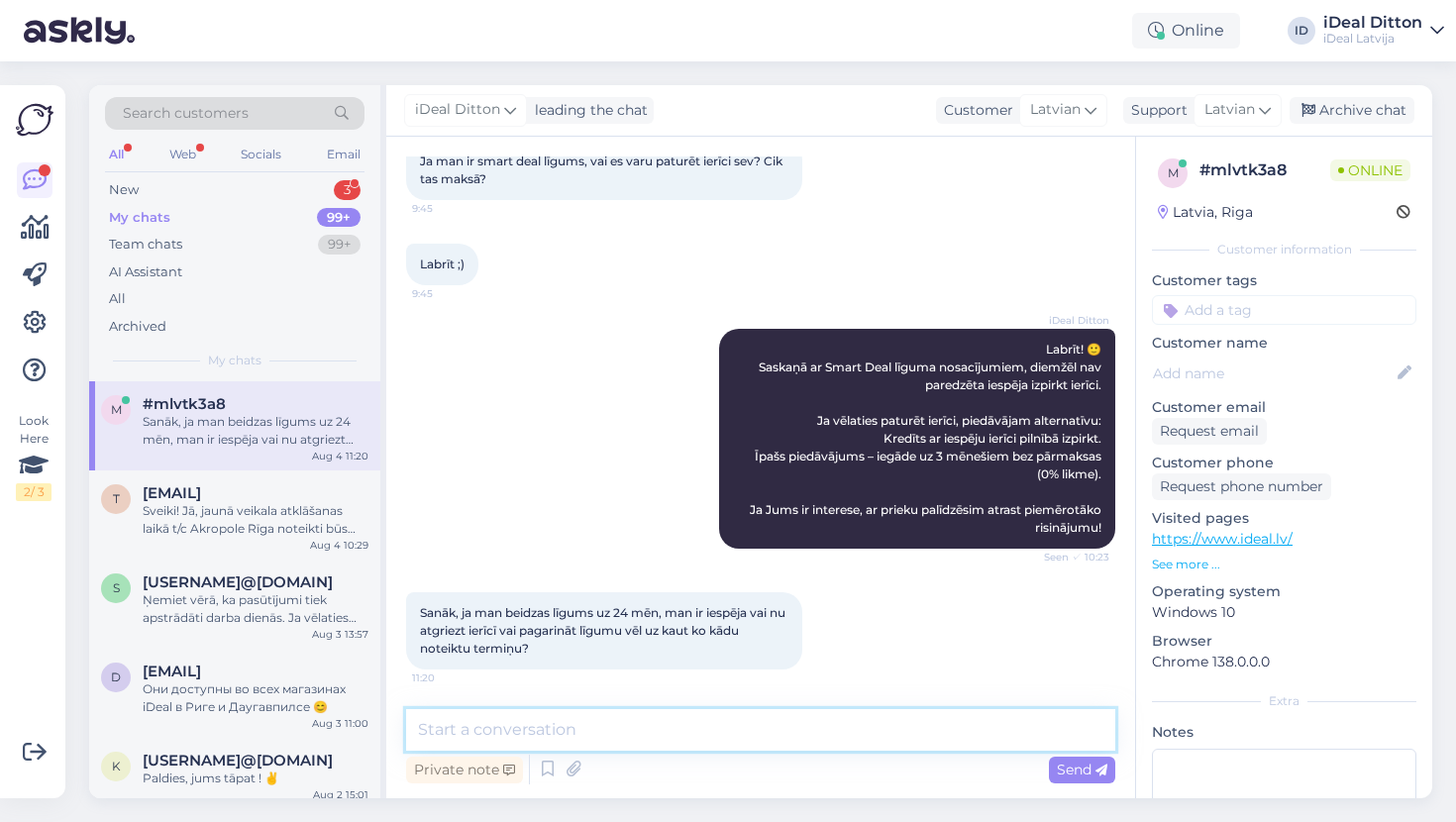 paste on "Jā, tieši tā — kad beidzas līgums uz 24 mēnešiem, ierīce jebkurā gadījumā ir jāatgriež. Pēc tam Jūs varēsiet izvēlēties jaunu ierīci un noslēgt jaunu līgumu uz 12, 18 vai 24 mēnešiem."" 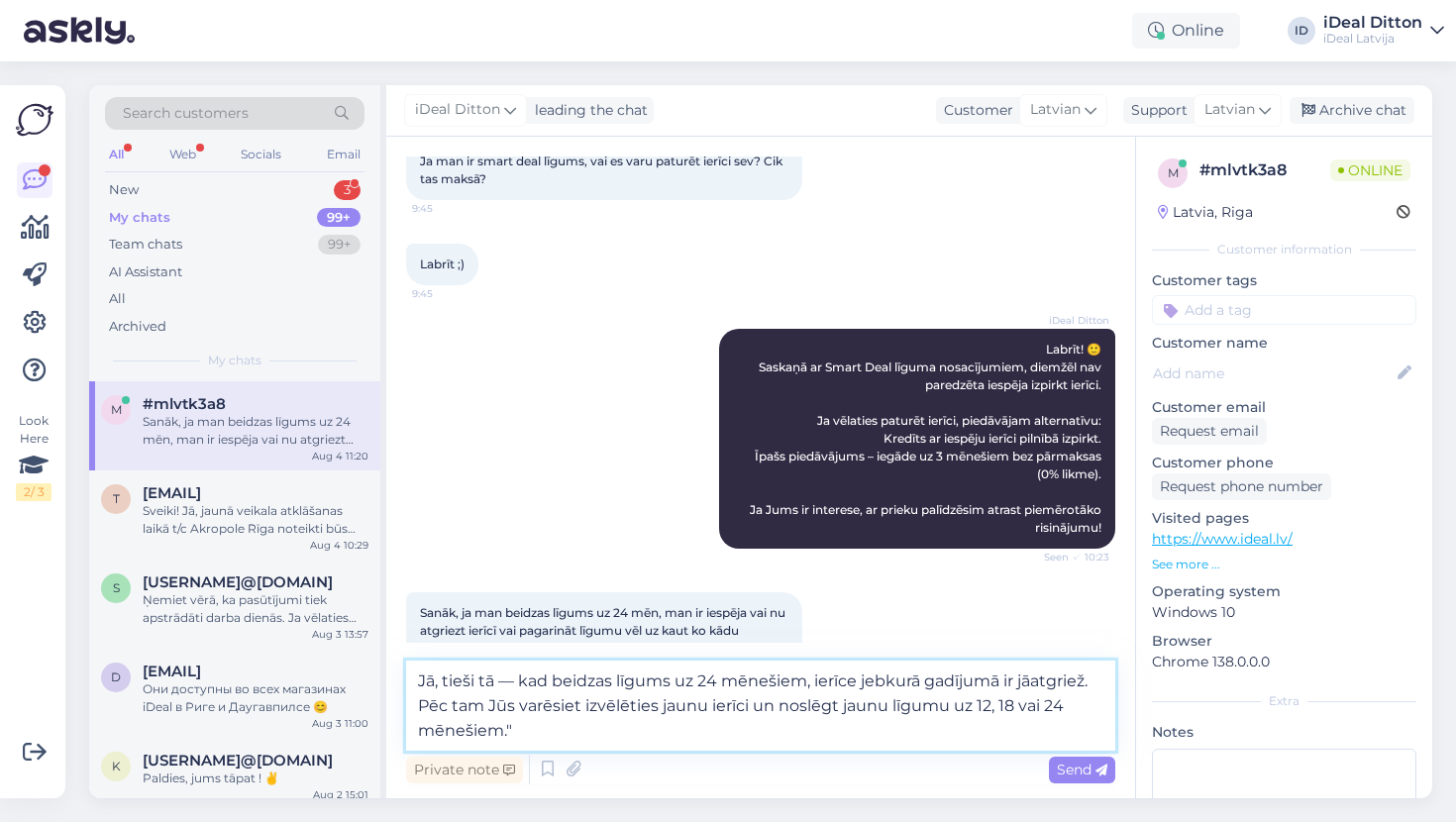 click on "Jā, tieši tā — kad beidzas līgums uz 24 mēnešiem, ierīce jebkurā gadījumā ir jāatgriež. Pēc tam Jūs varēsiet izvēlēties jaunu ierīci un noslēgt jaunu līgumu uz 12, 18 vai 24 mēnešiem."" at bounding box center [761, 705] 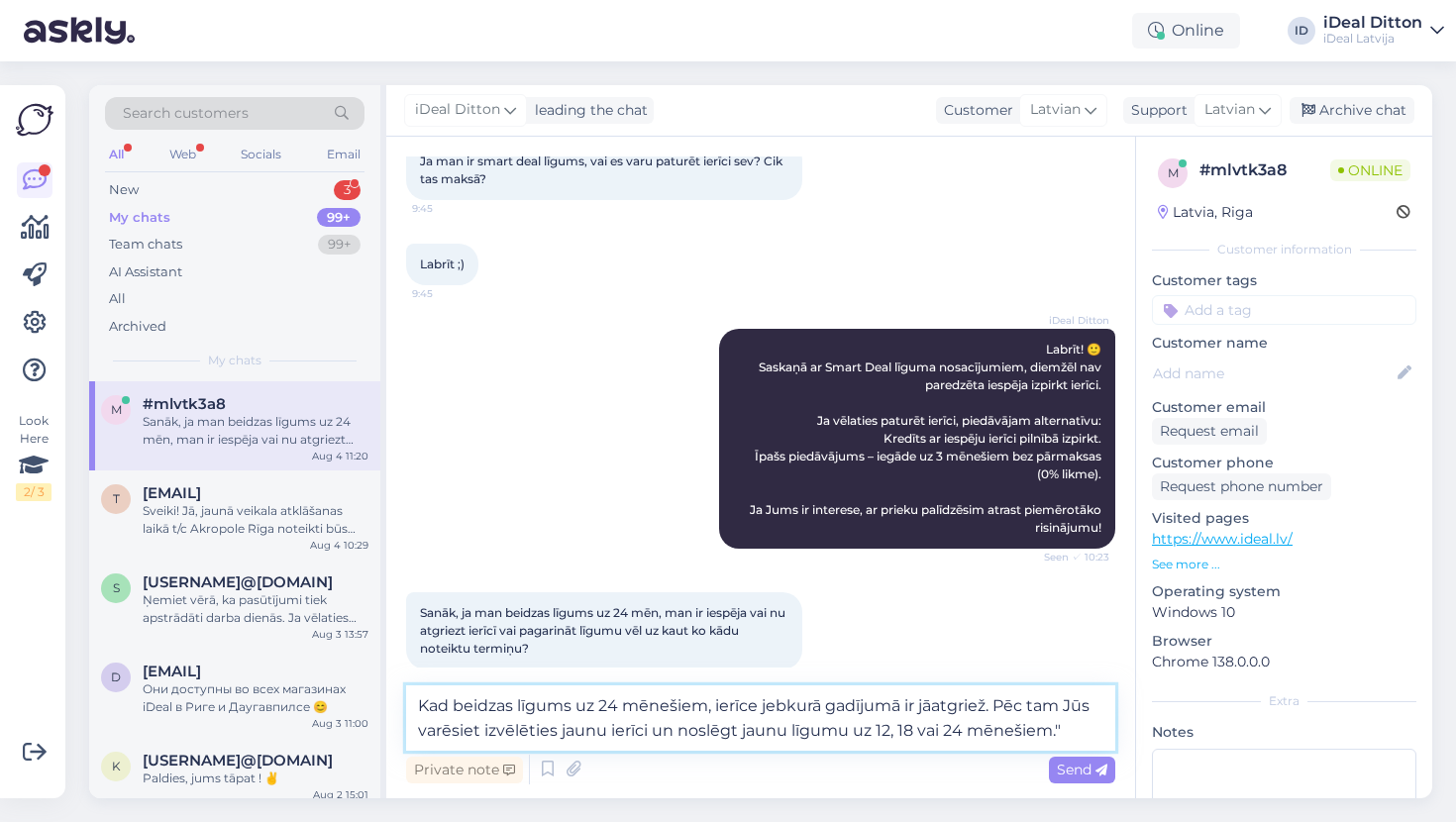 click on "Kad beidzas līgums uz 24 mēnešiem, ierīce jebkurā gadījumā ir jāatgriež. Pēc tam Jūs varēsiet izvēlēties jaunu ierīci un noslēgt jaunu līgumu uz 12, 18 vai 24 mēnešiem."" at bounding box center (761, 718) 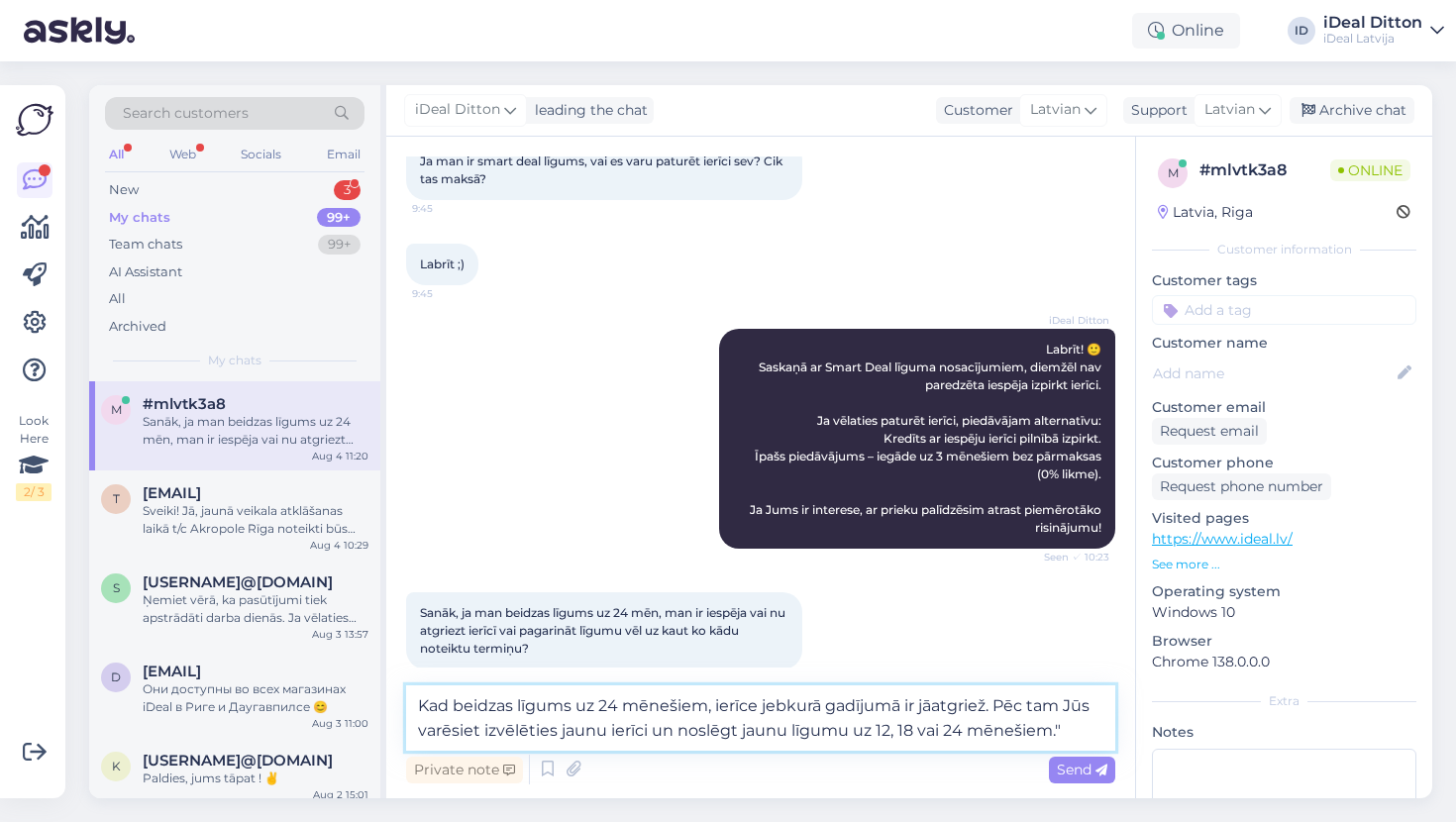 click on "Kad beidzas līgums uz 24 mēnešiem, ierīce jebkurā gadījumā ir jāatgriež. Pēc tam Jūs varēsiet izvēlēties jaunu ierīci un noslēgt jaunu līgumu uz 12, 18 vai 24 mēnešiem."" at bounding box center (761, 718) 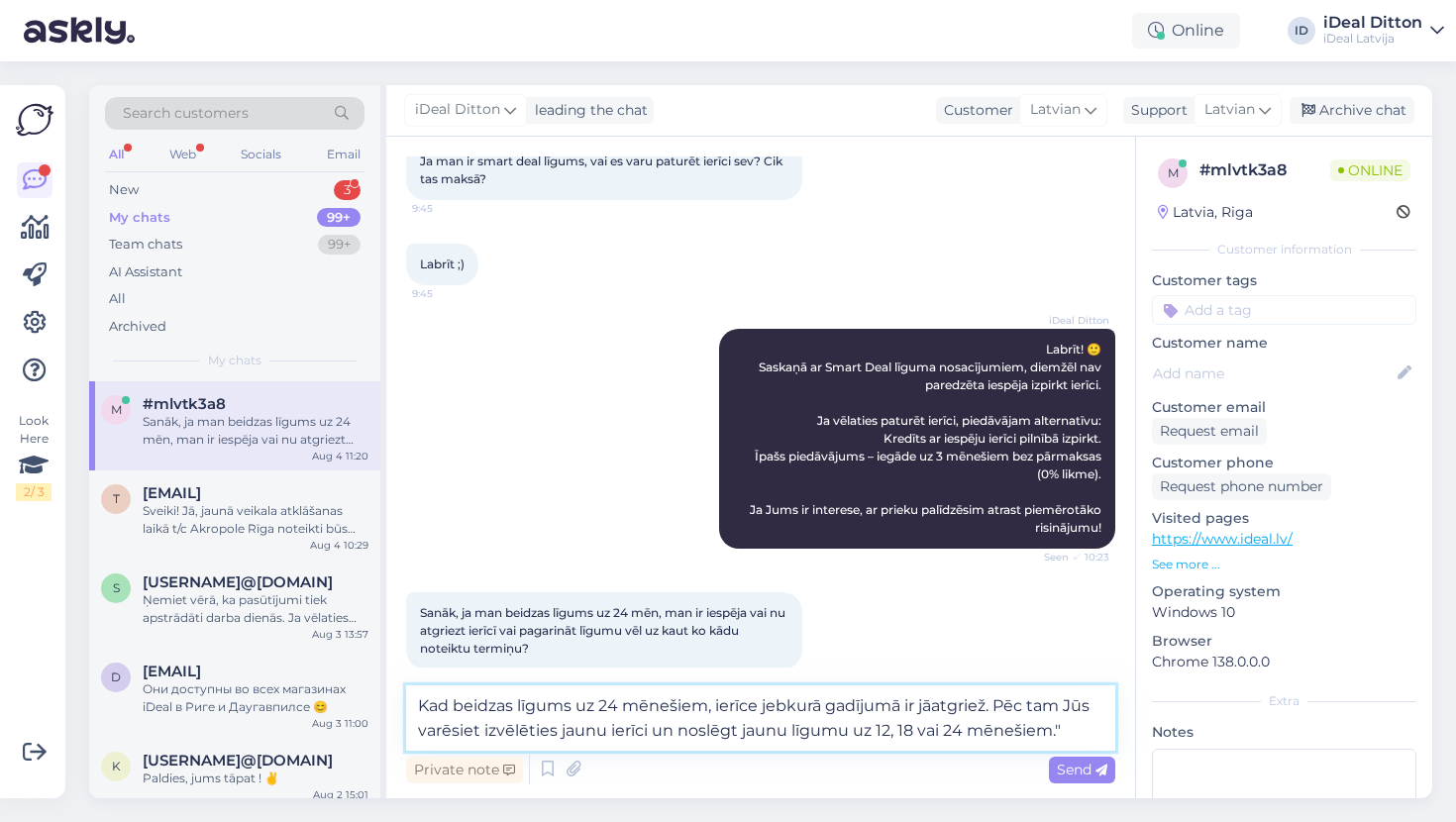 type on "Kad beidzas līgums uz 24 mēnešiem, ierīce jebkurā gadījumā ir jāatgriež. Pēc tam Jūs varēsiet izvēlēties jaunu ierīci un noslēgt jaunu līgumu uz 12, 18 vai 24 mēnešiem." 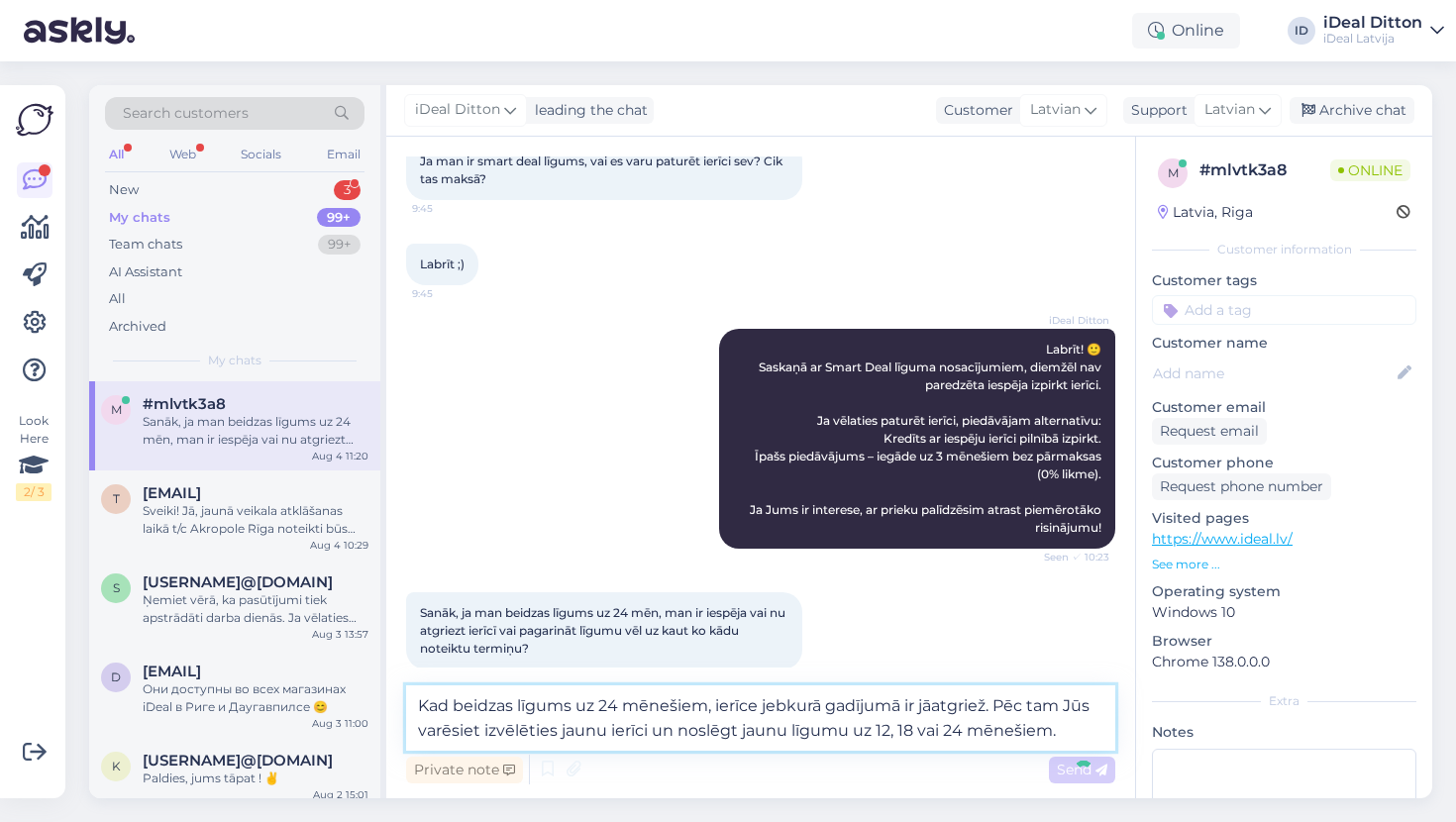 type 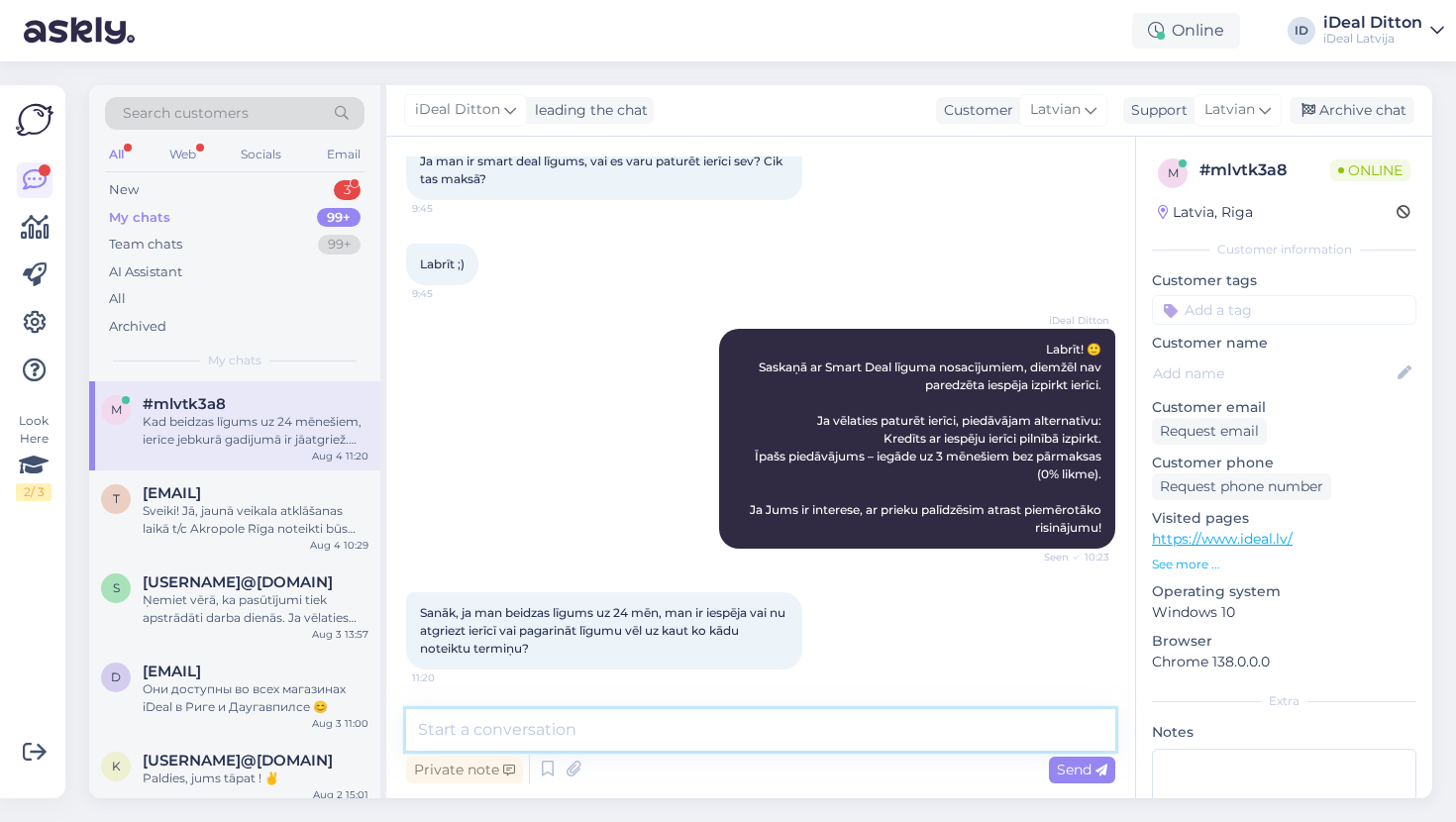 scroll, scrollTop: 242, scrollLeft: 0, axis: vertical 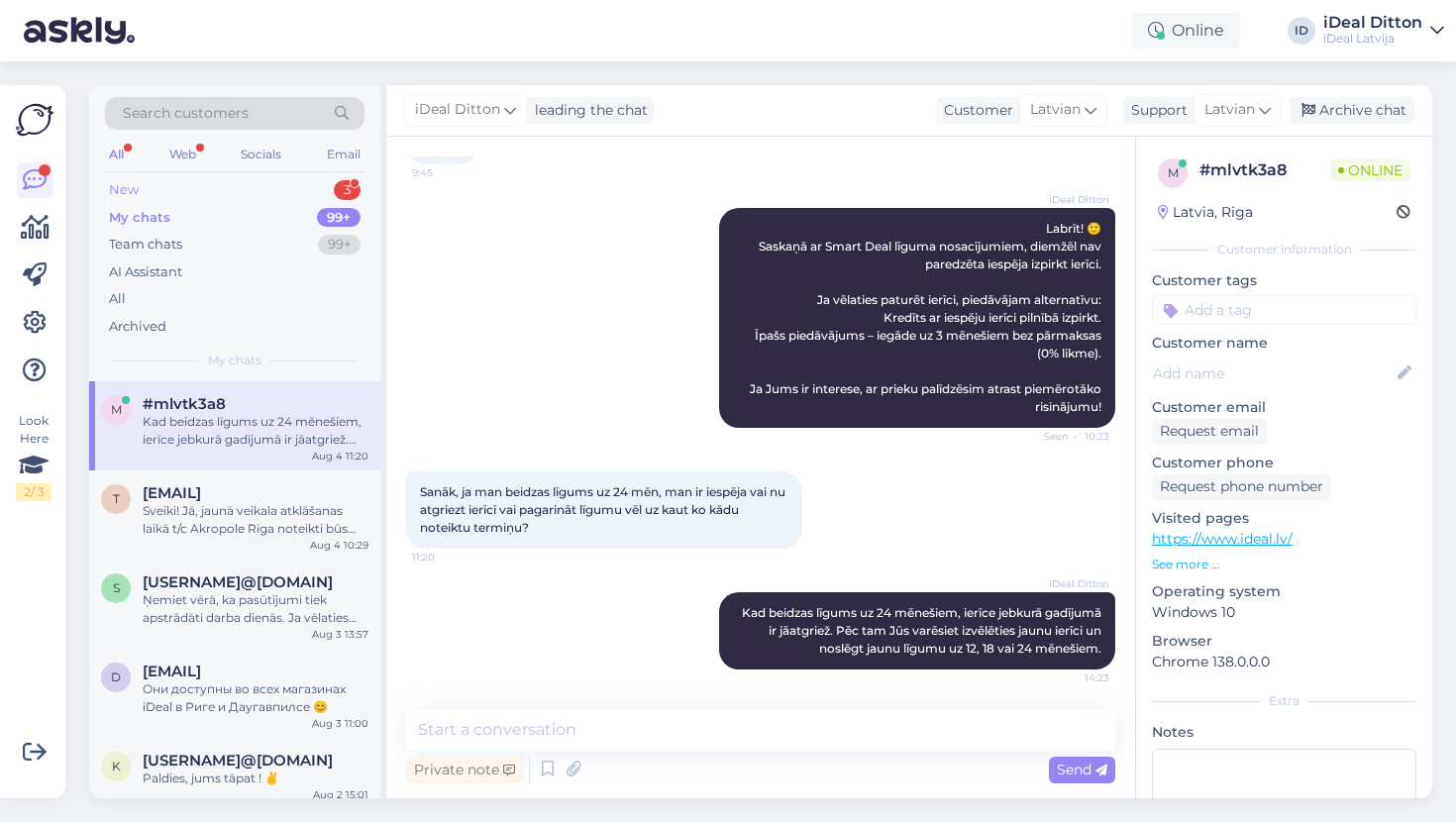click on "New 3" at bounding box center [235, 190] 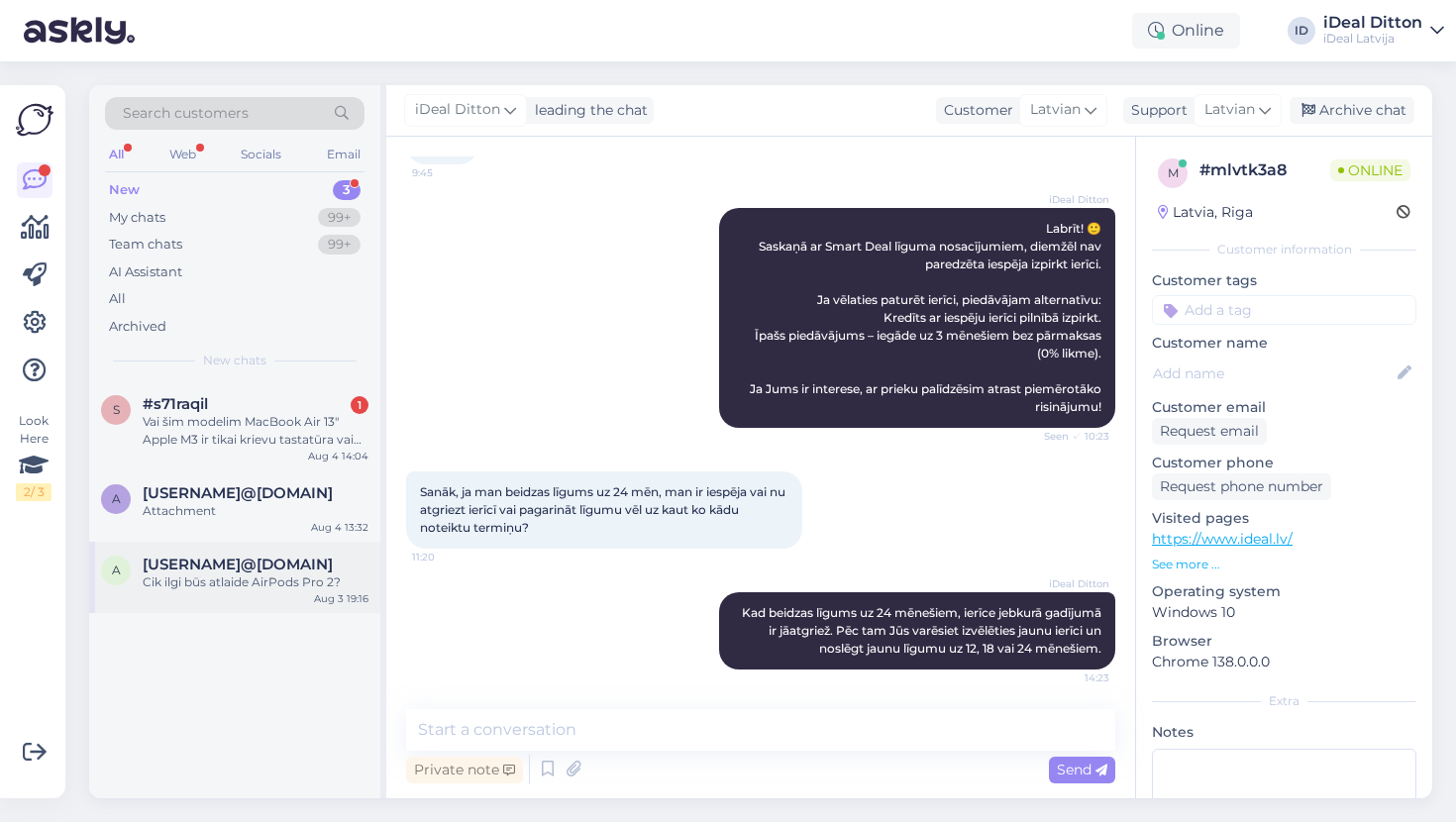 click on "[USERNAME]@[DOMAIN]" at bounding box center [238, 565] 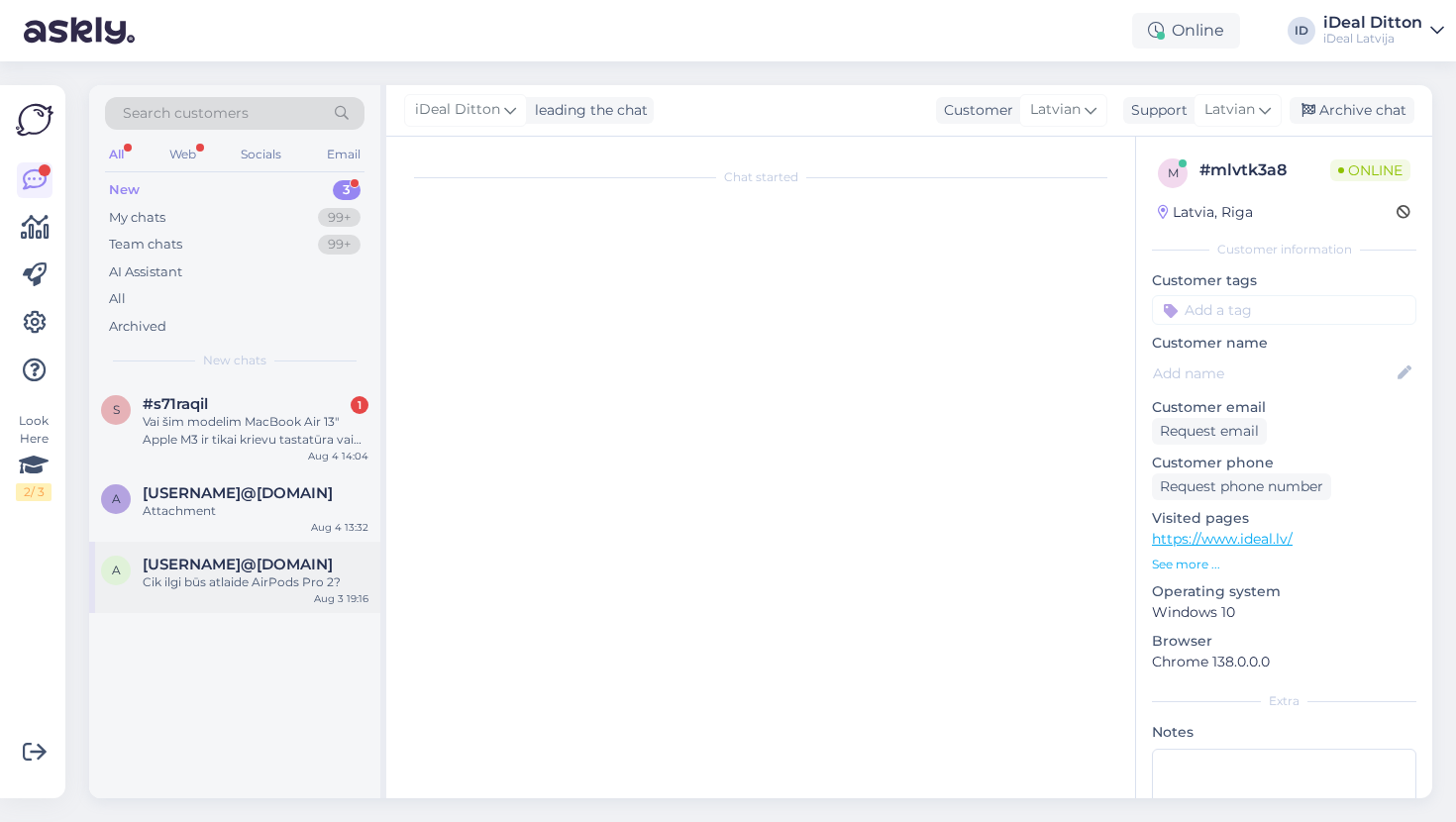 scroll, scrollTop: 0, scrollLeft: 0, axis: both 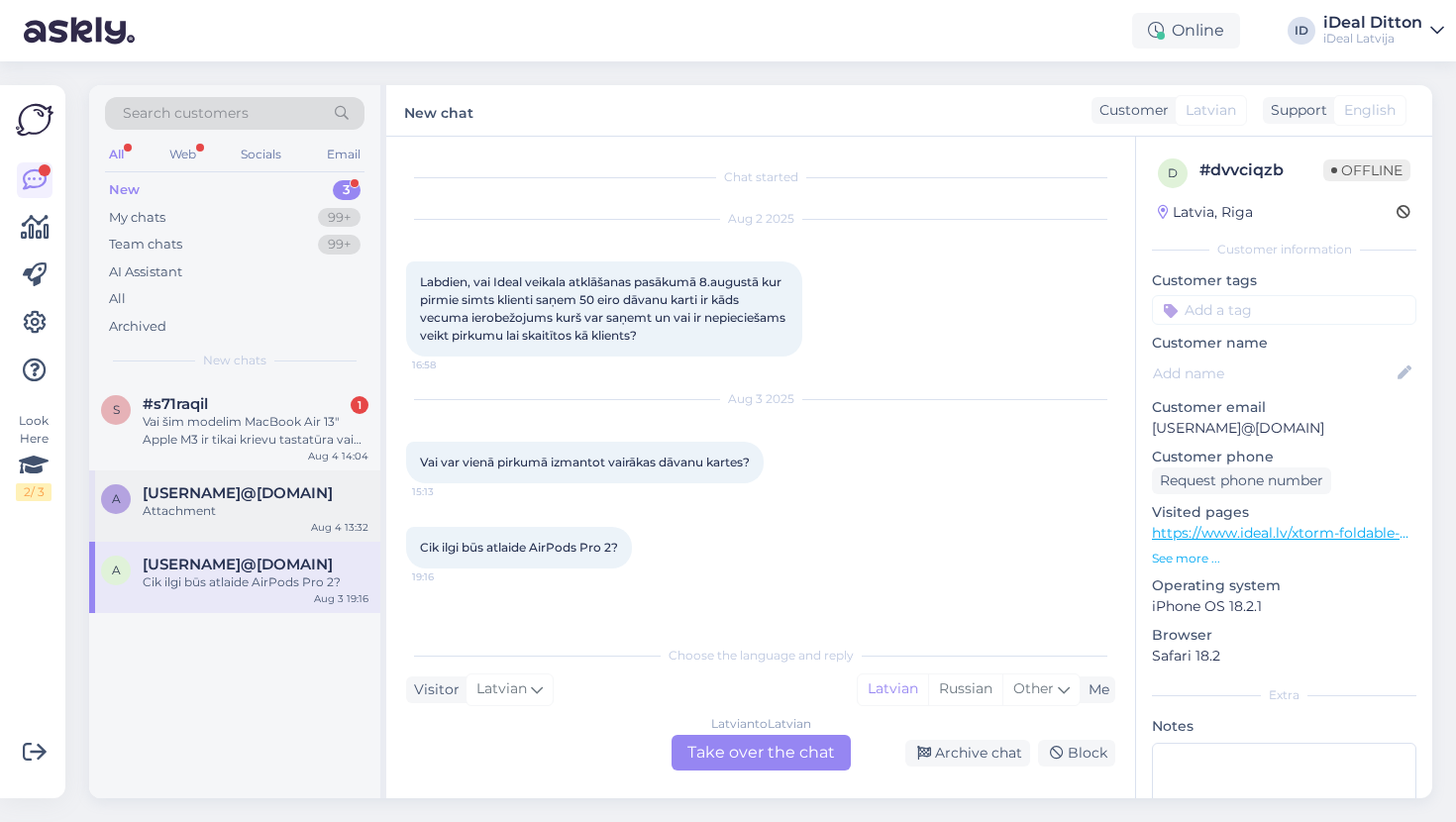 click on "[USERNAME]@[DOMAIN]" at bounding box center (238, 493) 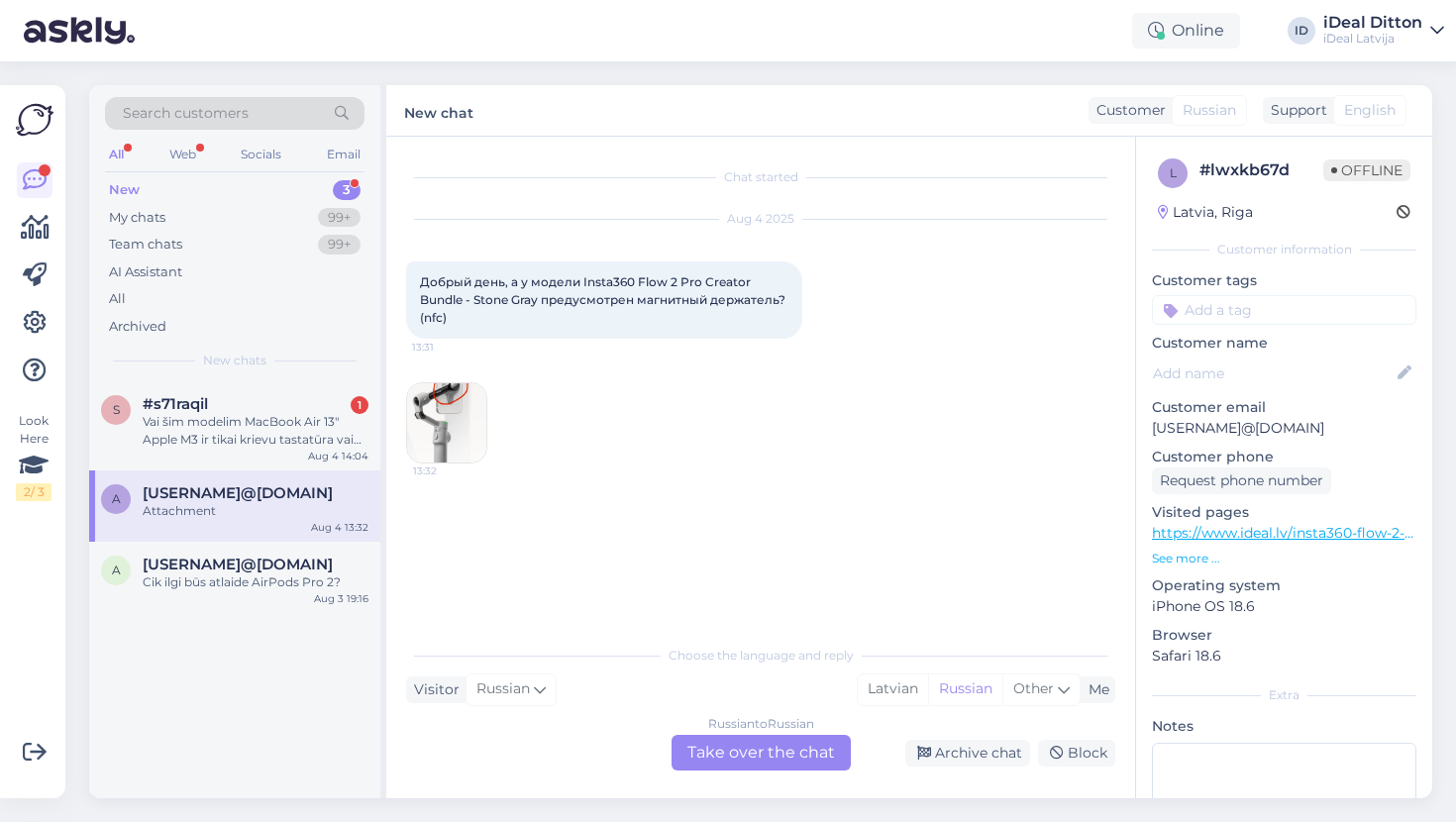 click at bounding box center [447, 423] 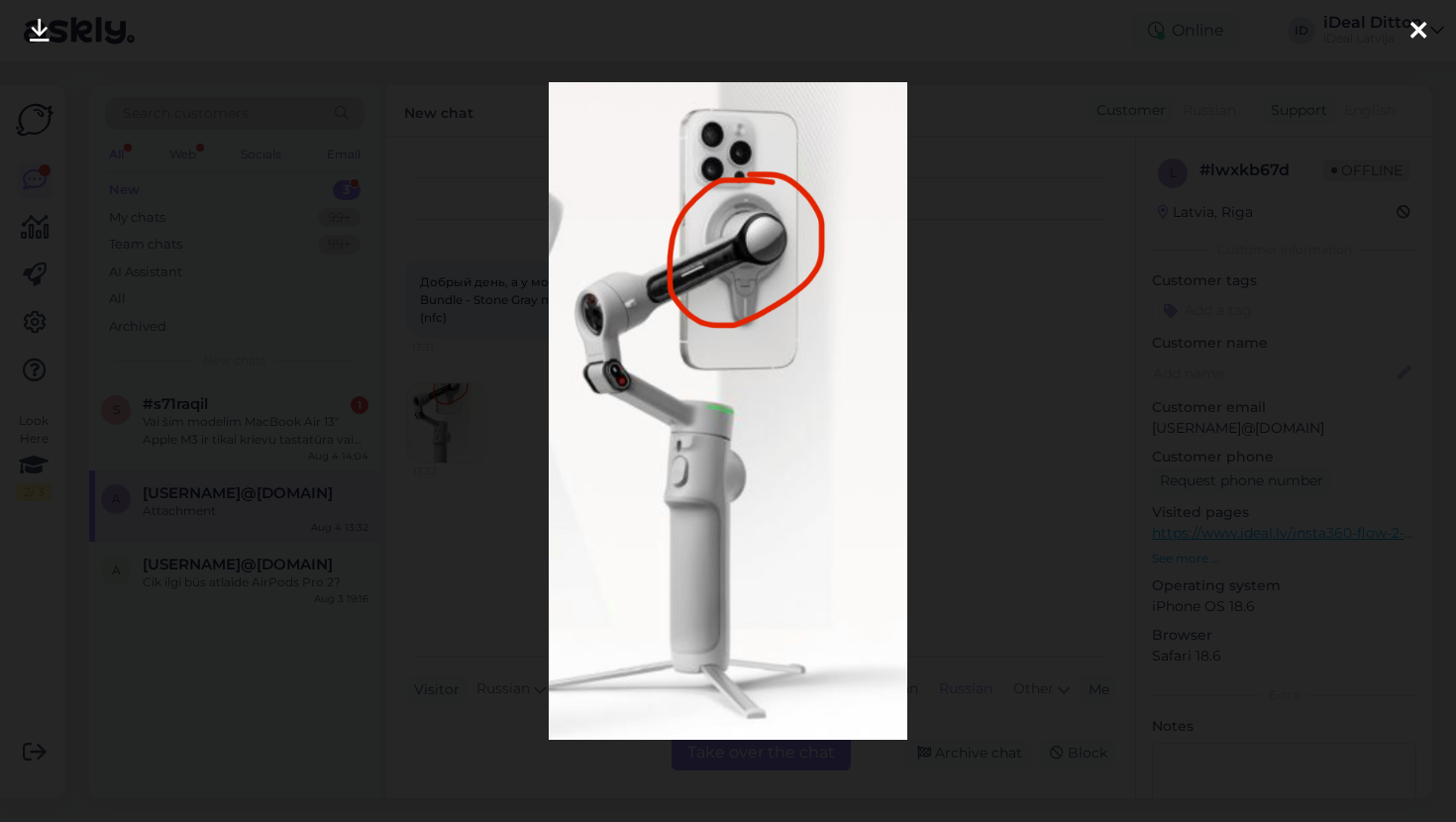click at bounding box center [728, 411] 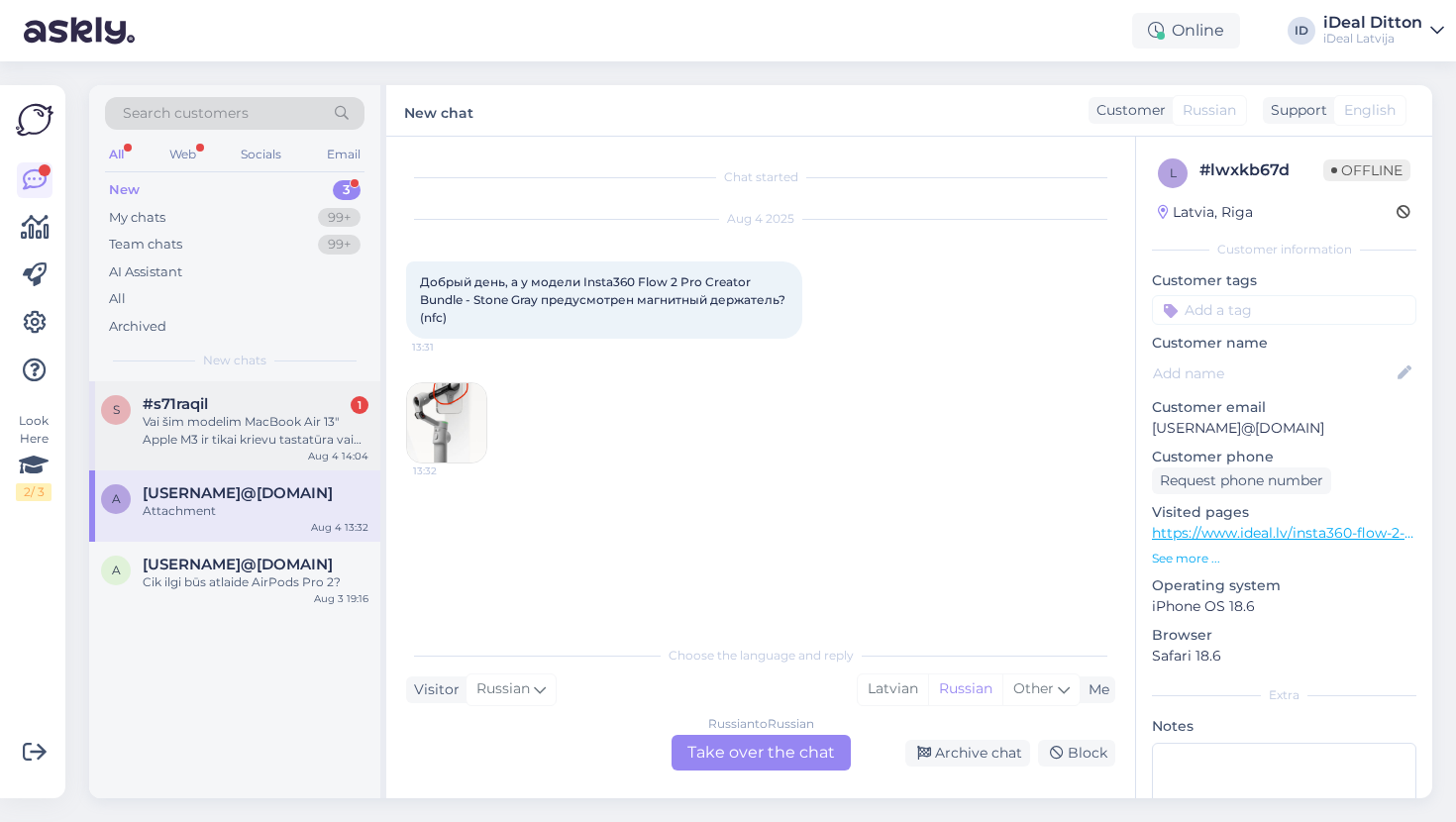 click on "Vai šim modelim MacBook Air 13" Apple M3 ir tikai krievu tastatūra vai arī latiņu?" at bounding box center (256, 431) 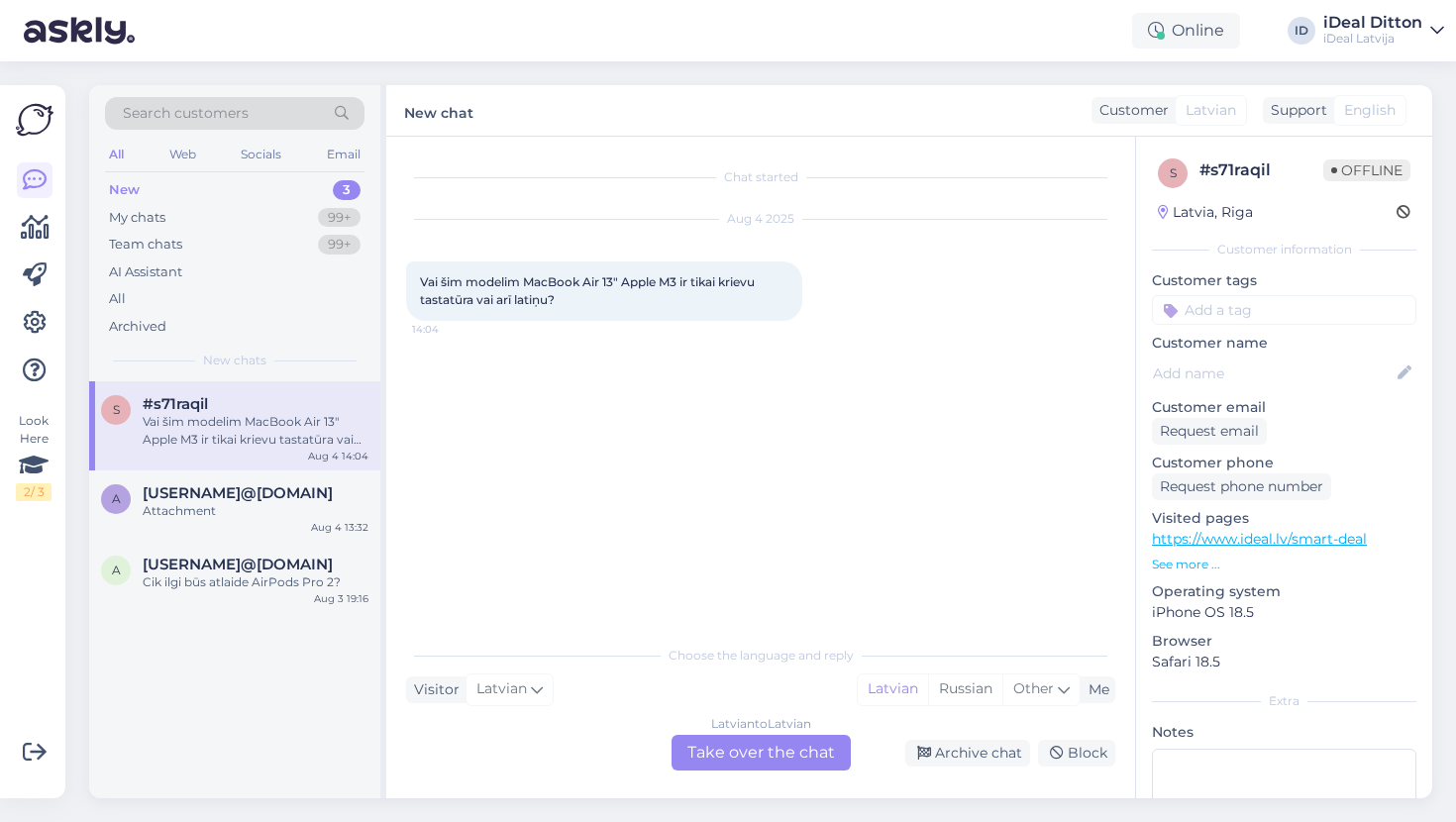 click on "Latvian  to  Latvian Take over the chat" at bounding box center [761, 753] 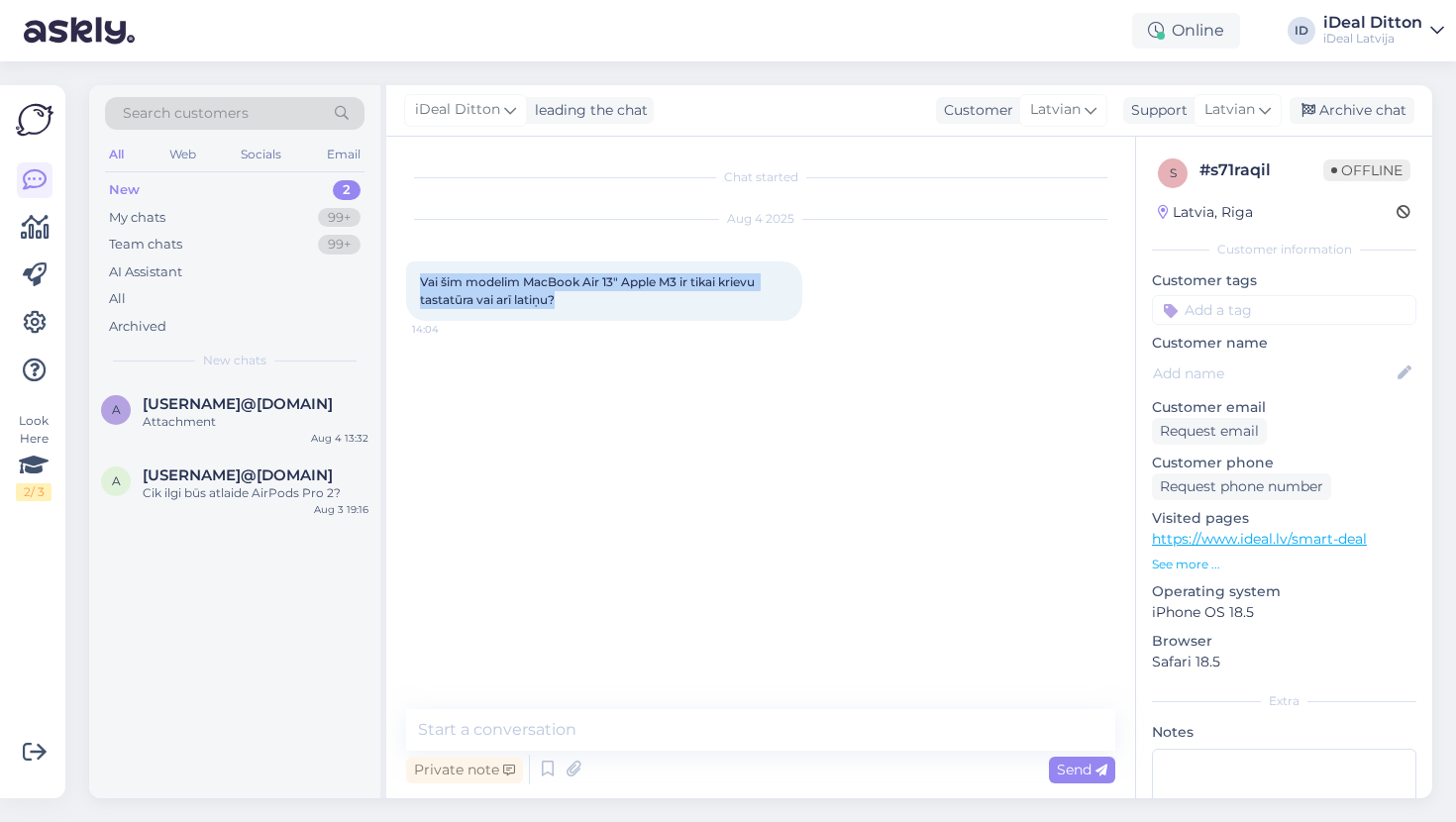 drag, startPoint x: 420, startPoint y: 279, endPoint x: 568, endPoint y: 302, distance: 149.7765 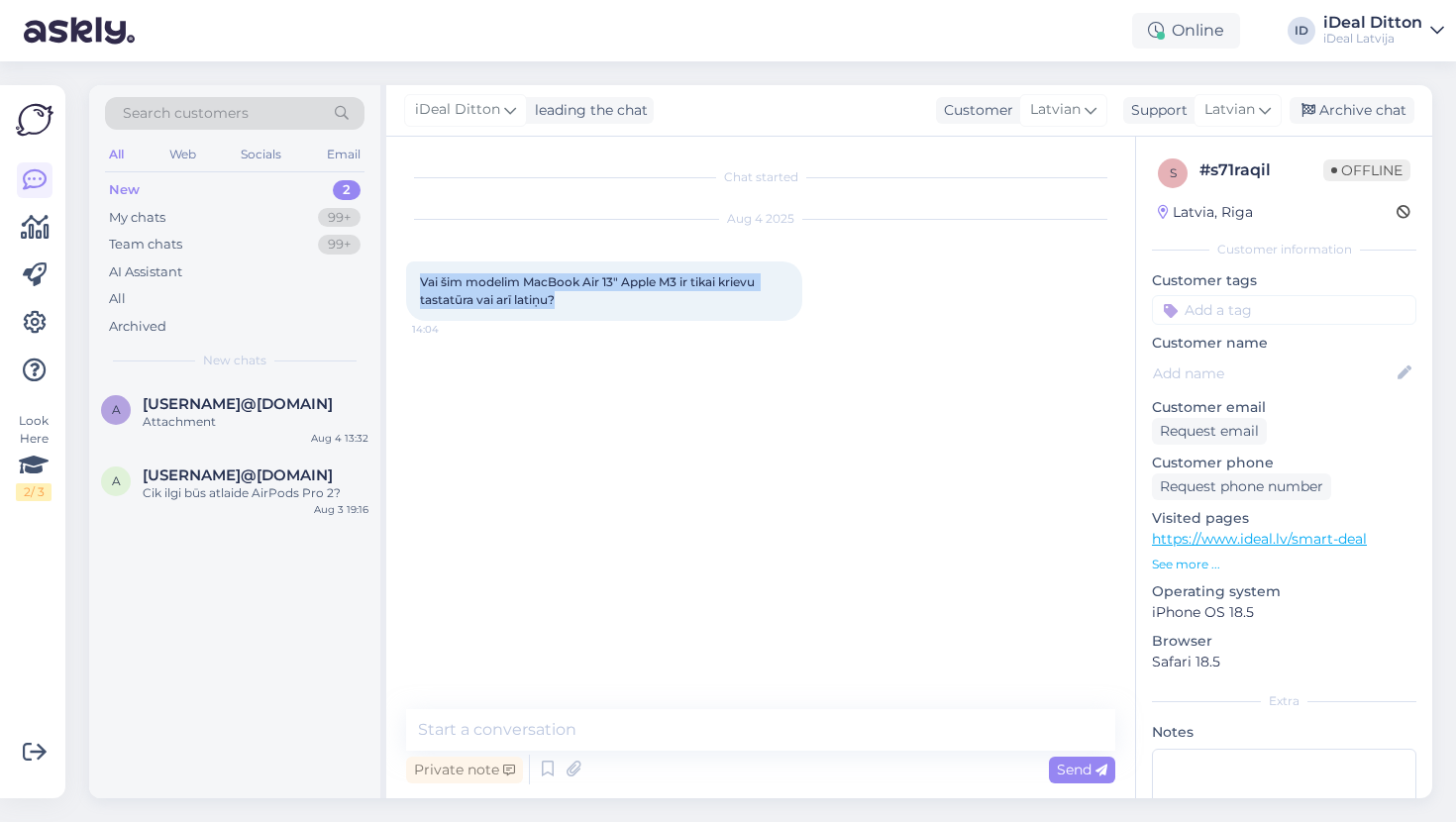 click on "Vai šim modelim MacBook Air 13" Apple M3 ir tikai krievu tastatūra vai arī latiņu? 14:04" at bounding box center [604, 291] 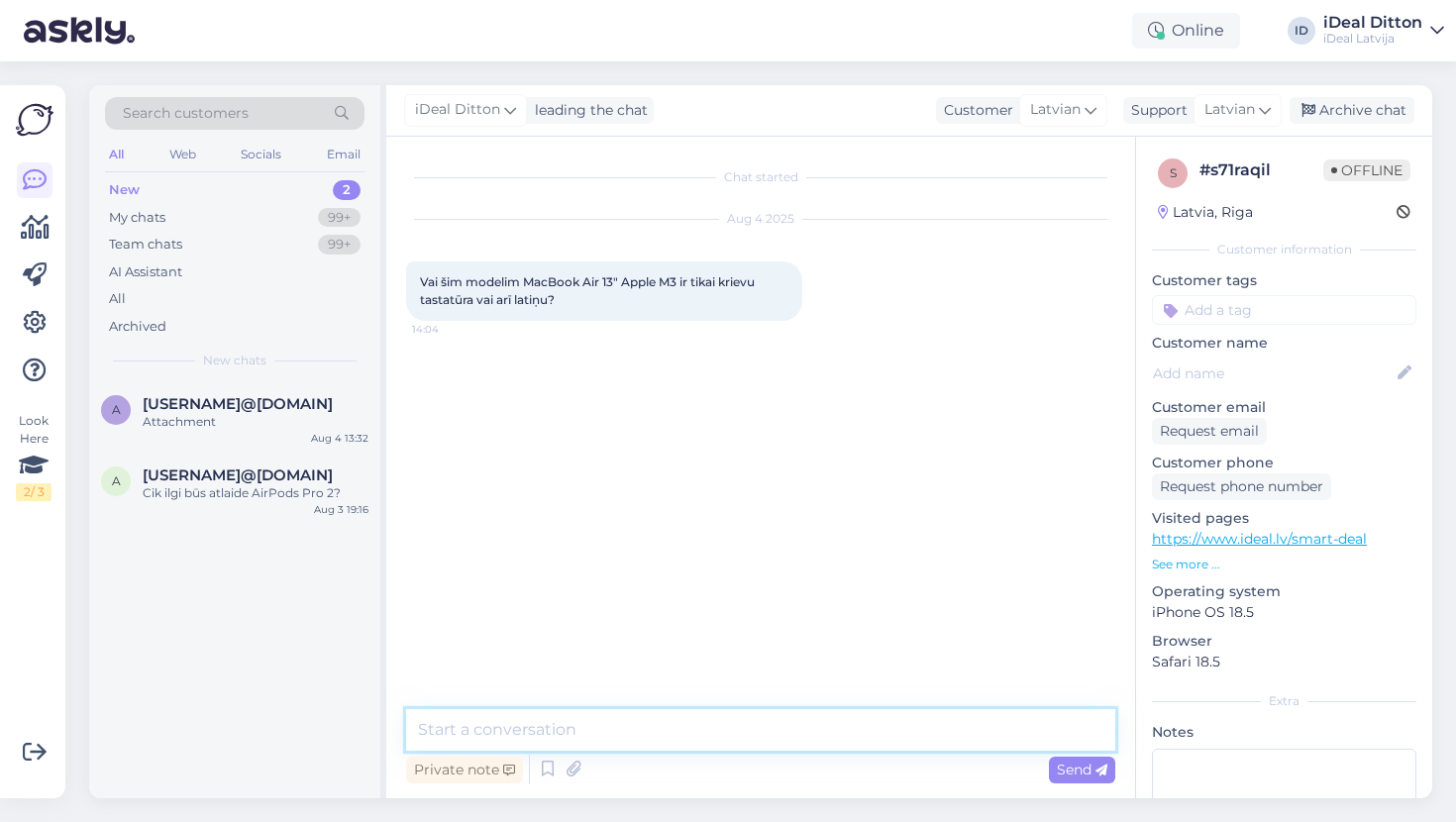 click at bounding box center (761, 730) 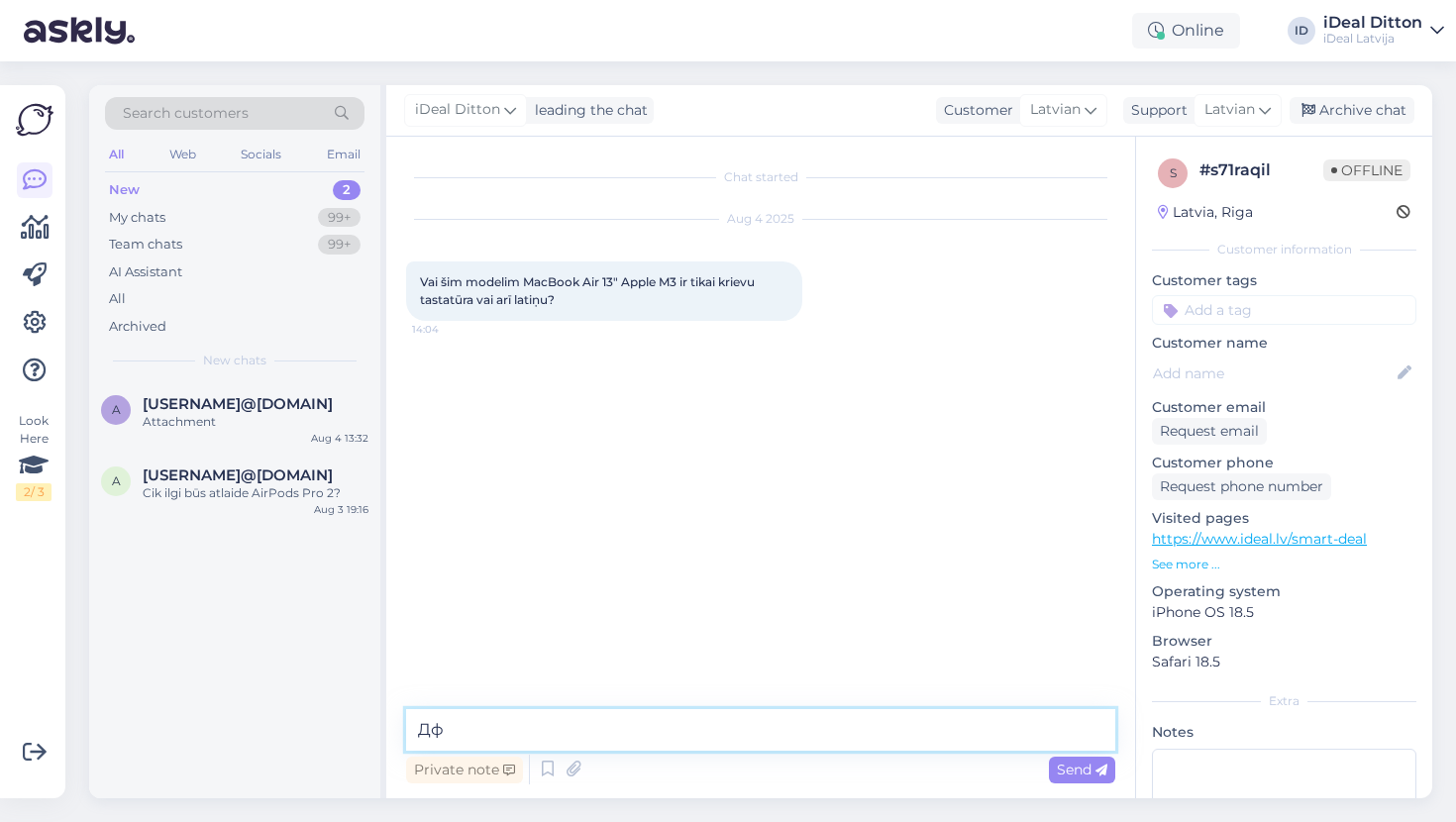 type on "Д" 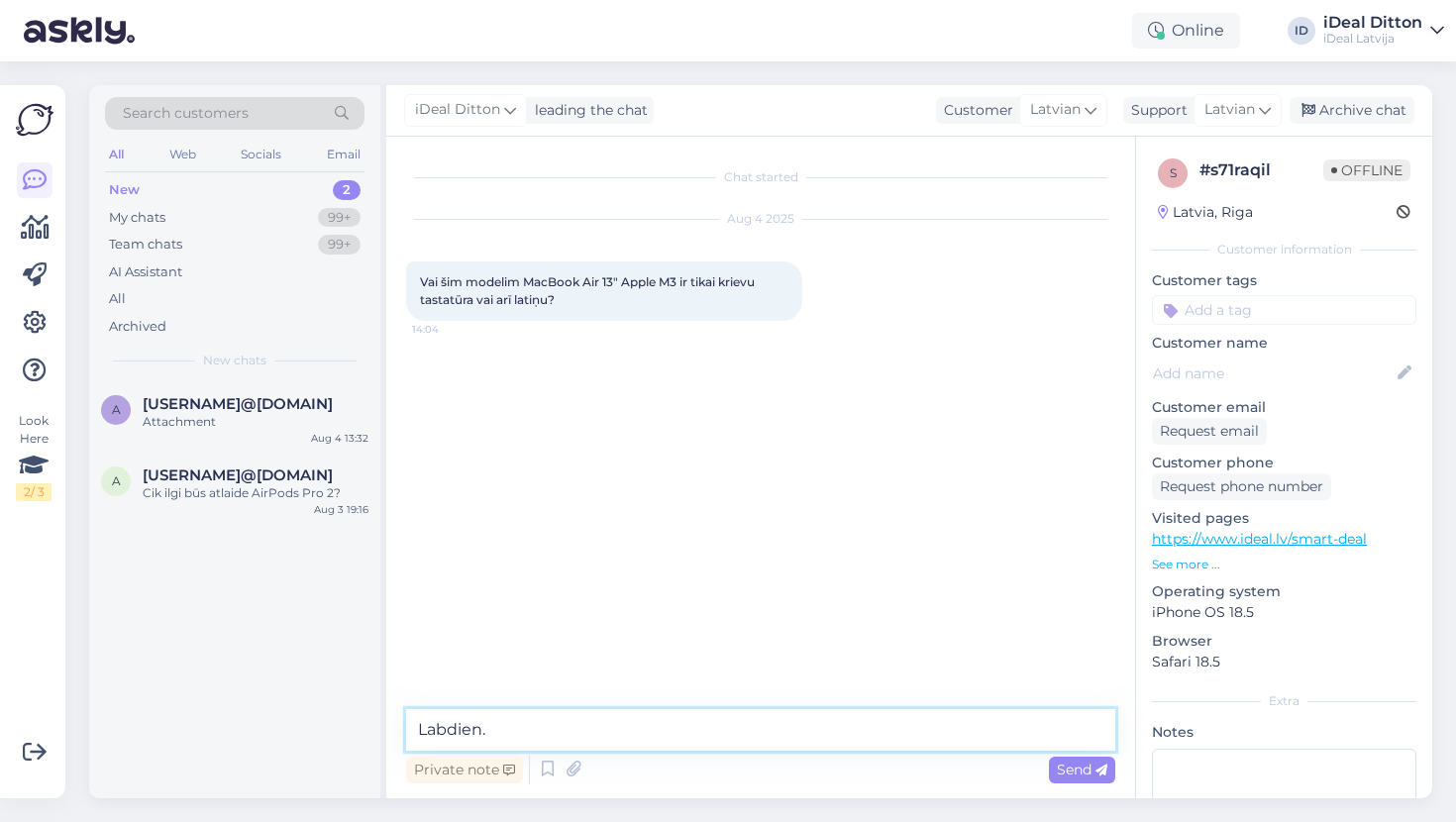 paste on "Mums ir pieejams modelis ar angļu (INT) tastatūru, kā arī variants ar apvienoto tastatūru (RUS), kurā ir gan latīņu, gan krievu burti." 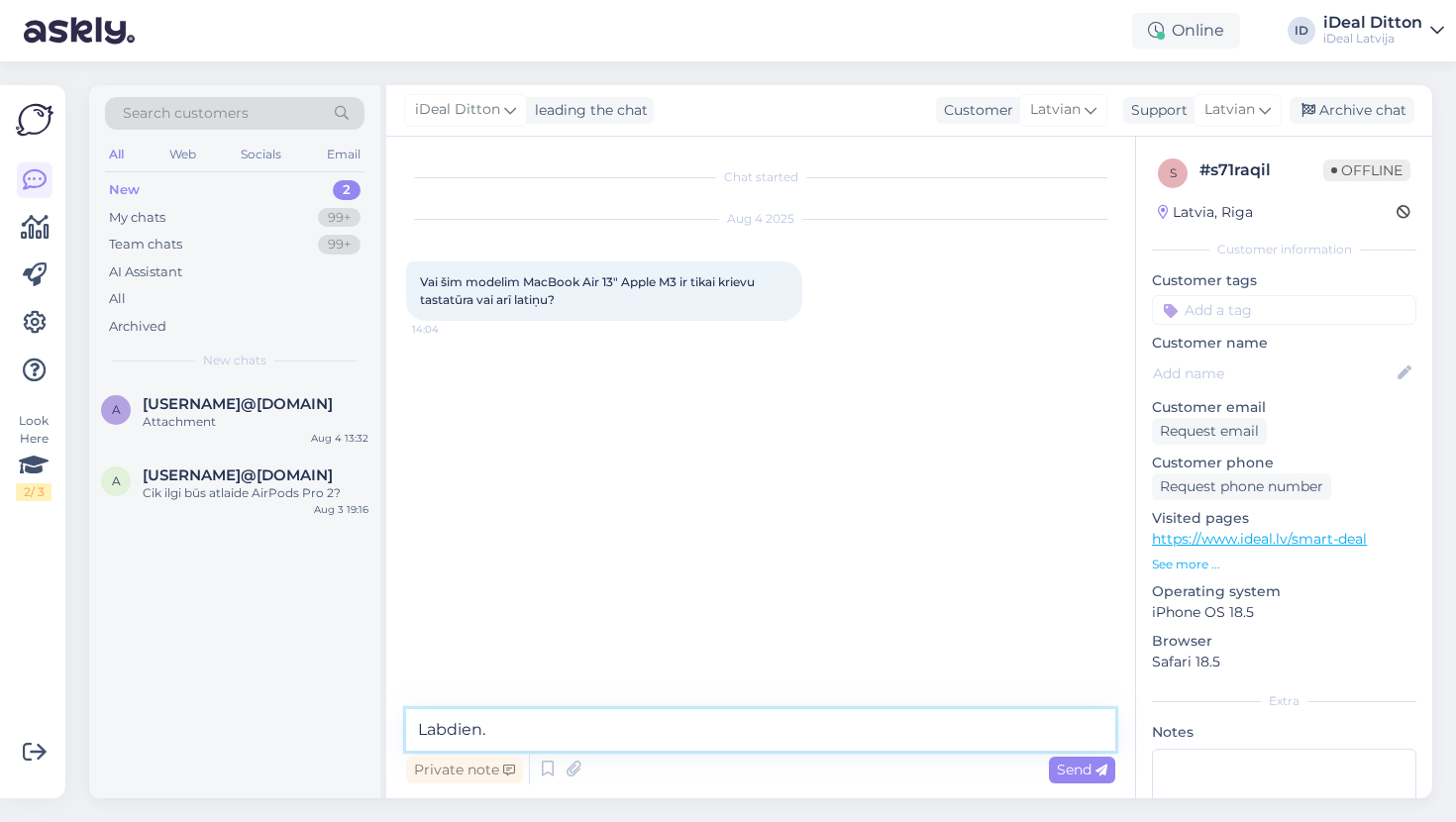 type on "Labdien. Mums ir pieejams modelis ar angļu (INT) tastatūru, kā arī variants ar apvienoto tastatūru (RUS), kurā ir gan latīņu, gan krievu burti." 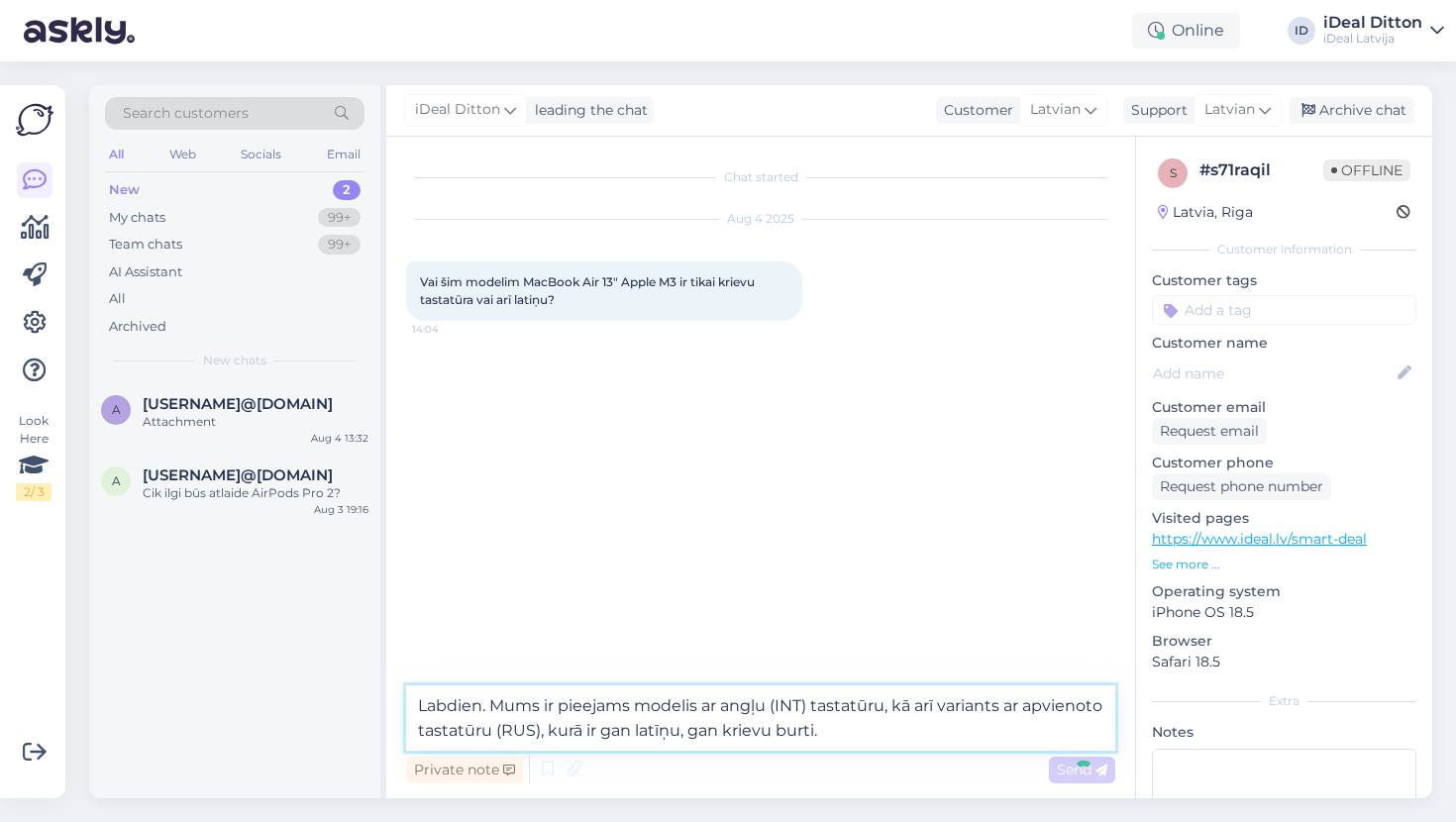 type 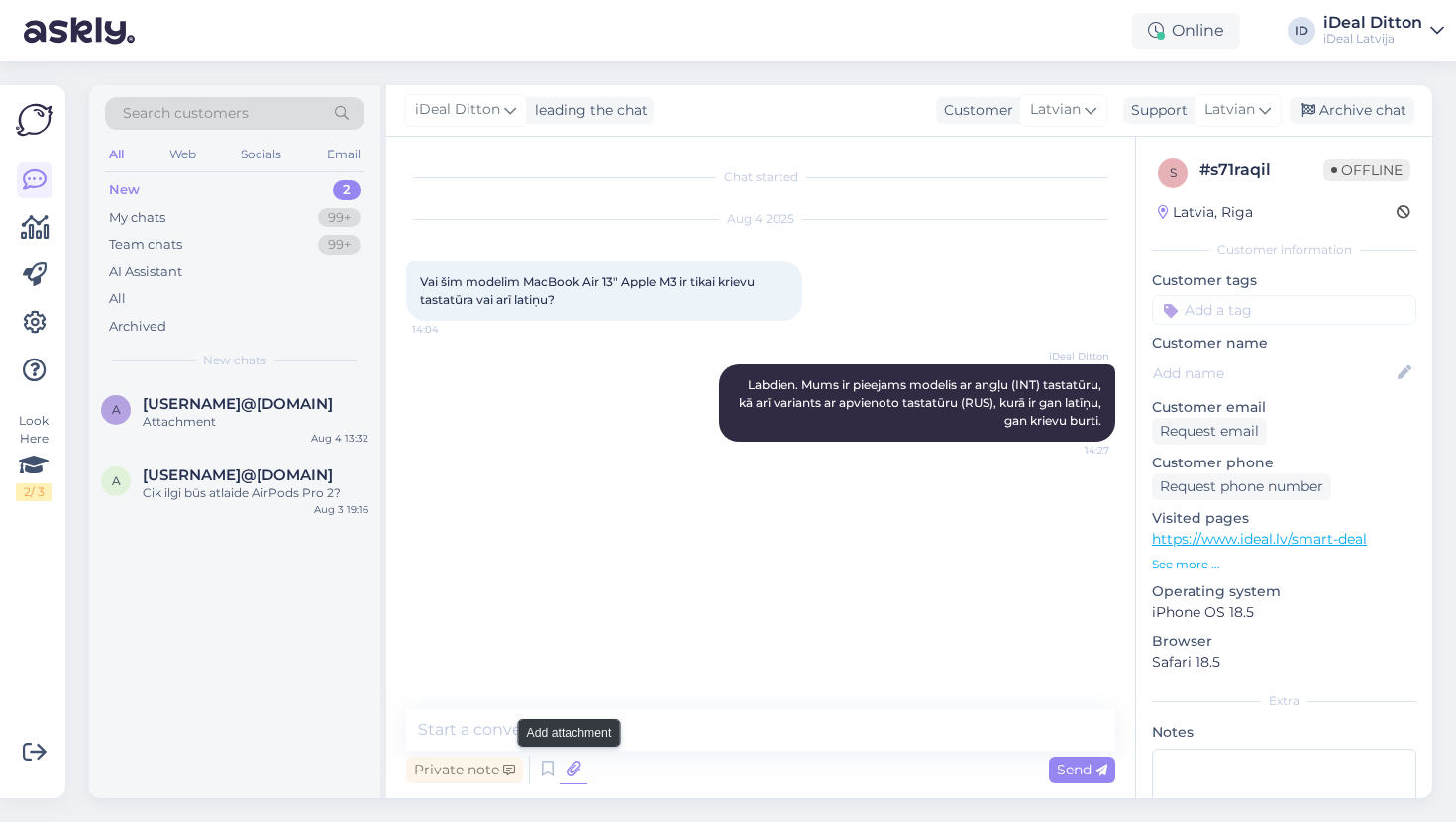 click at bounding box center [573, 770] 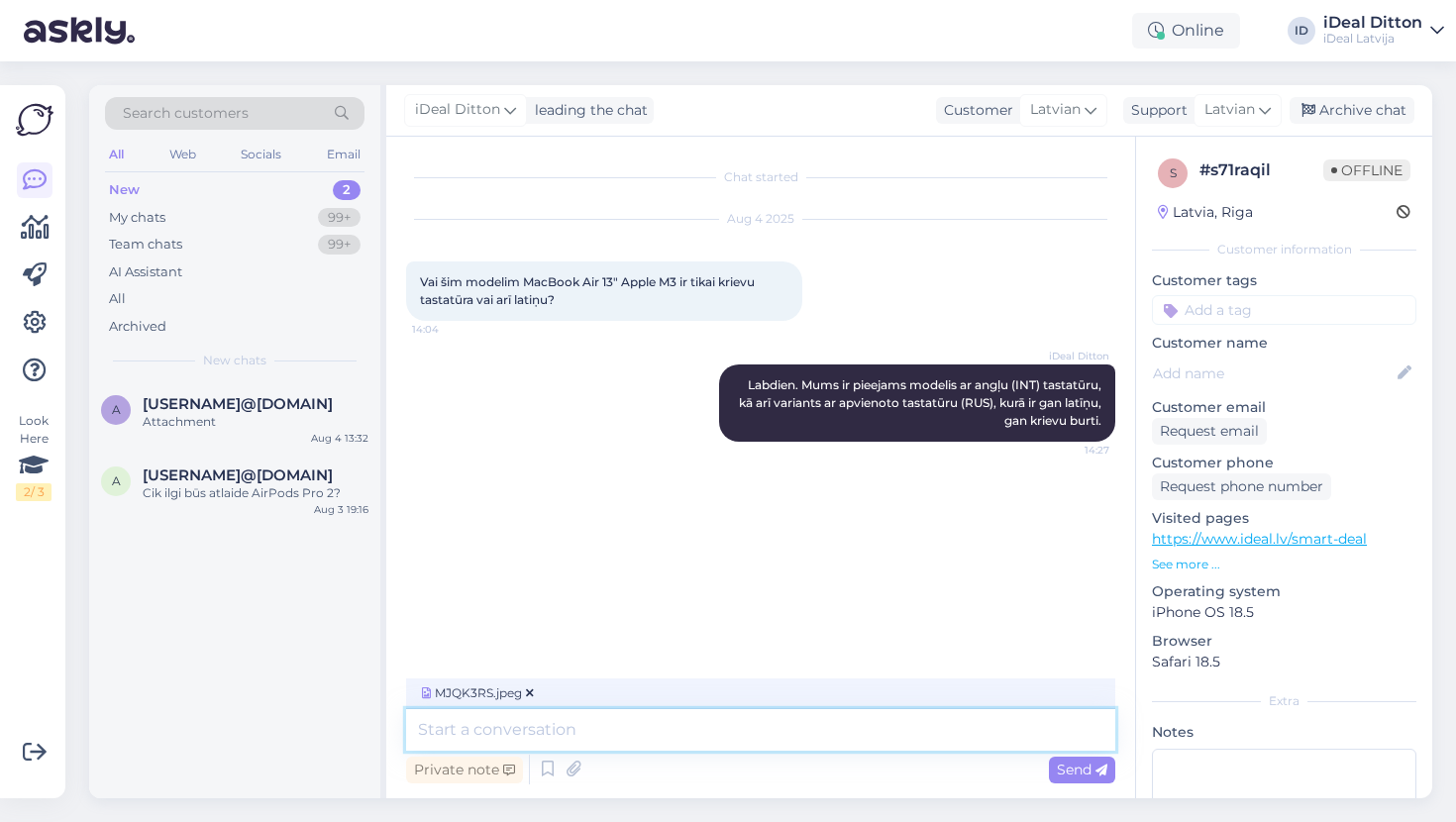 click at bounding box center (761, 730) 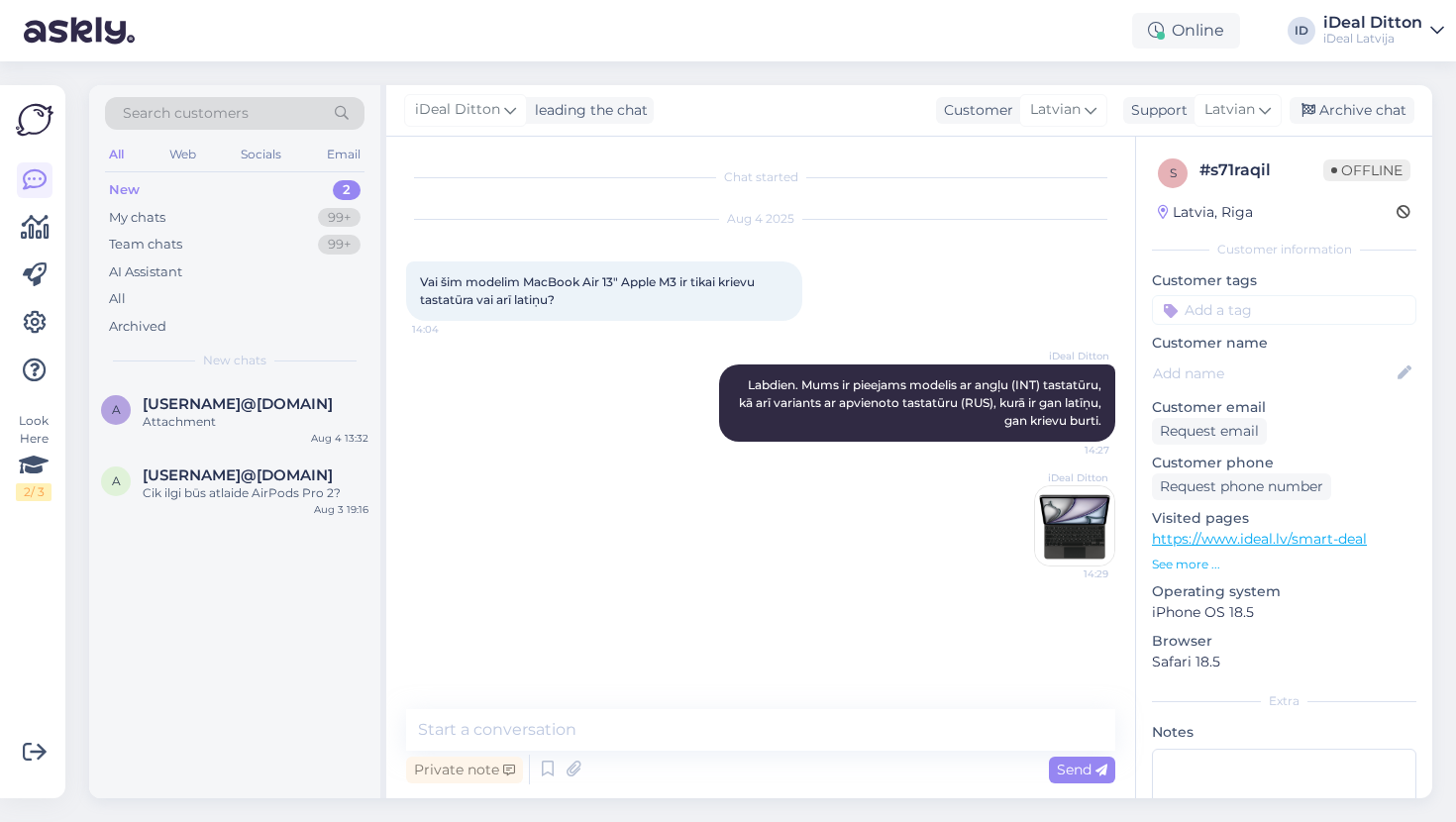 click at bounding box center (1075, 526) 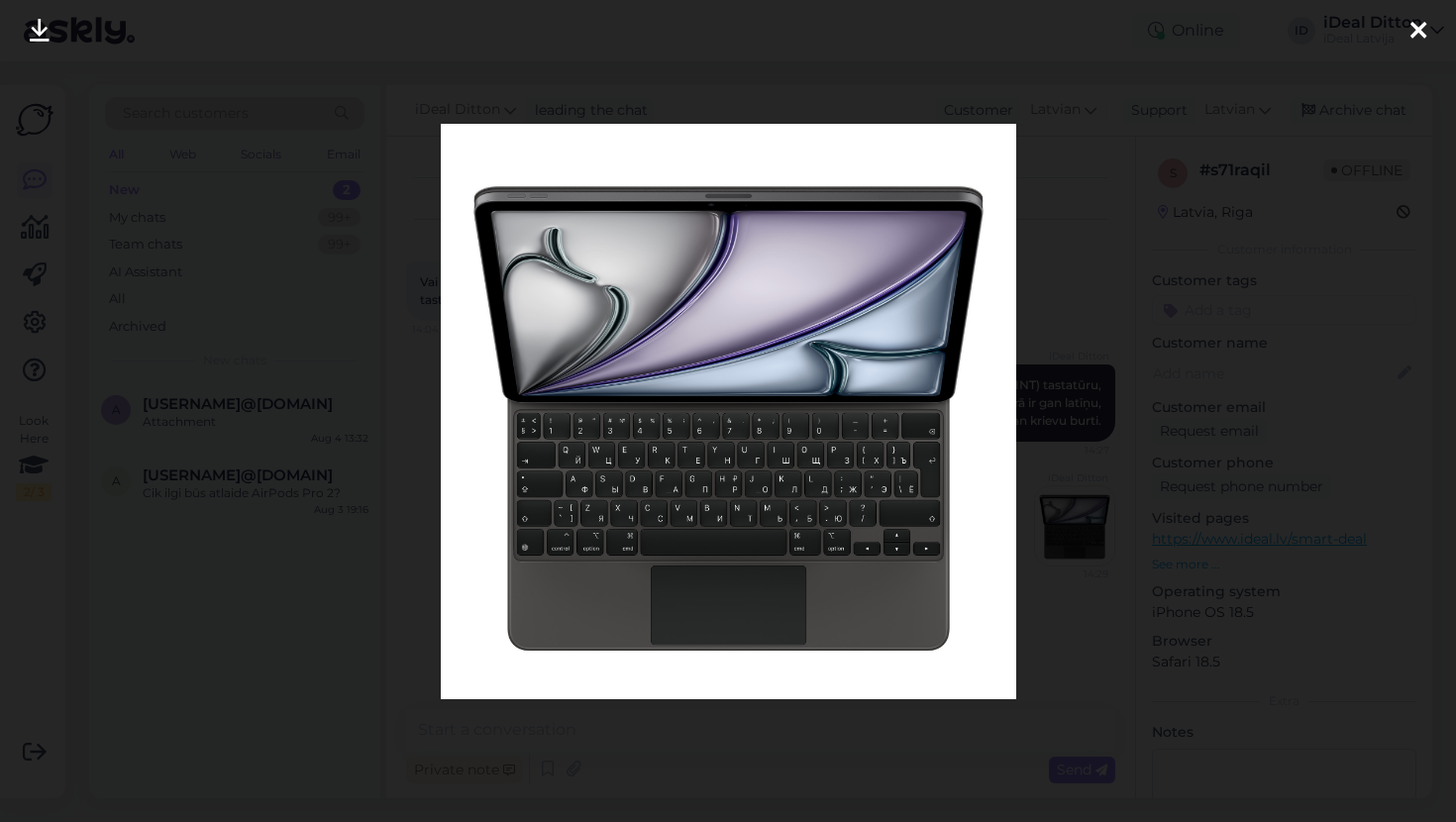 click at bounding box center [1418, 32] 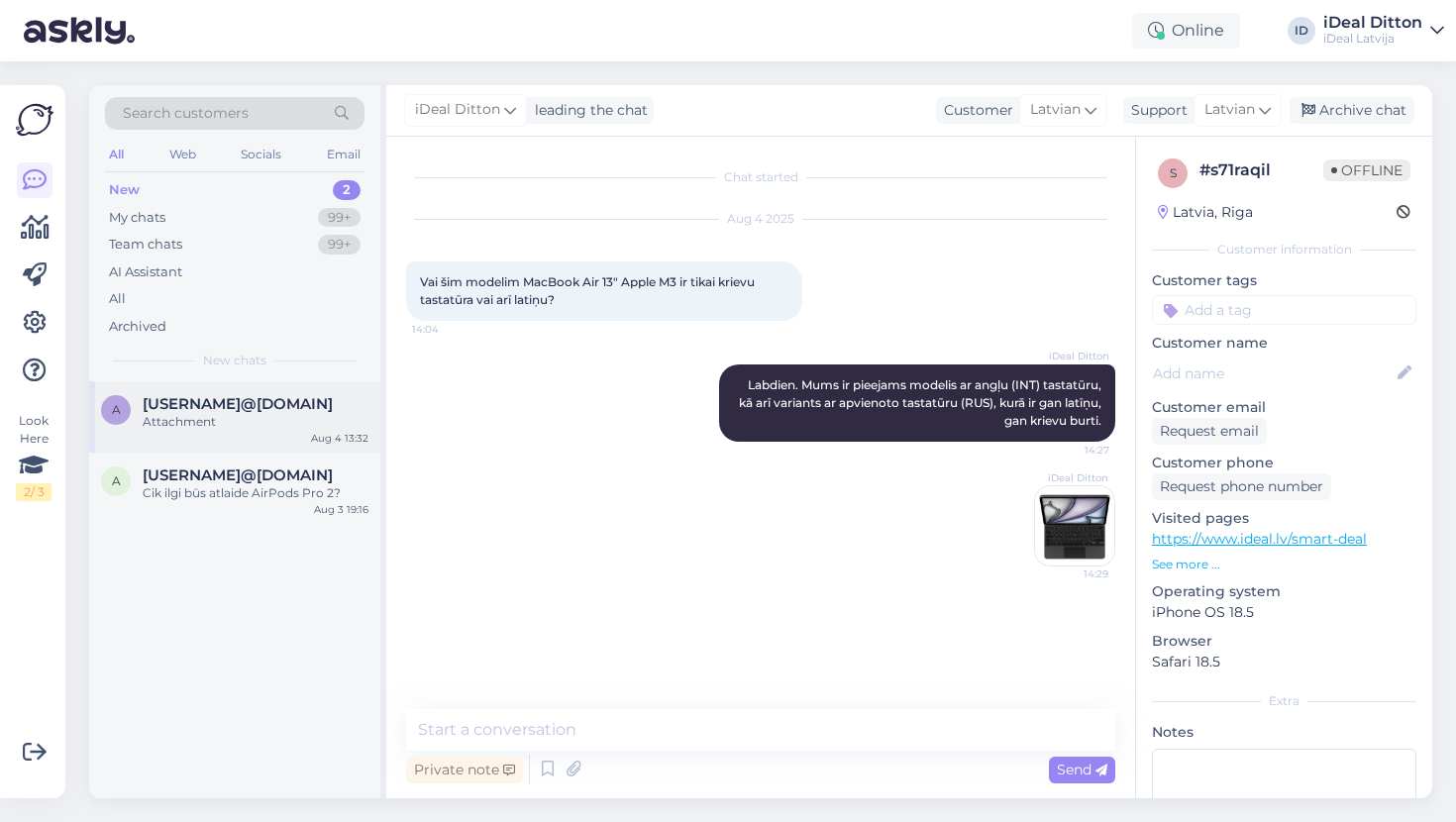 click on "[USERNAME]@[DOMAIN]" at bounding box center (238, 404) 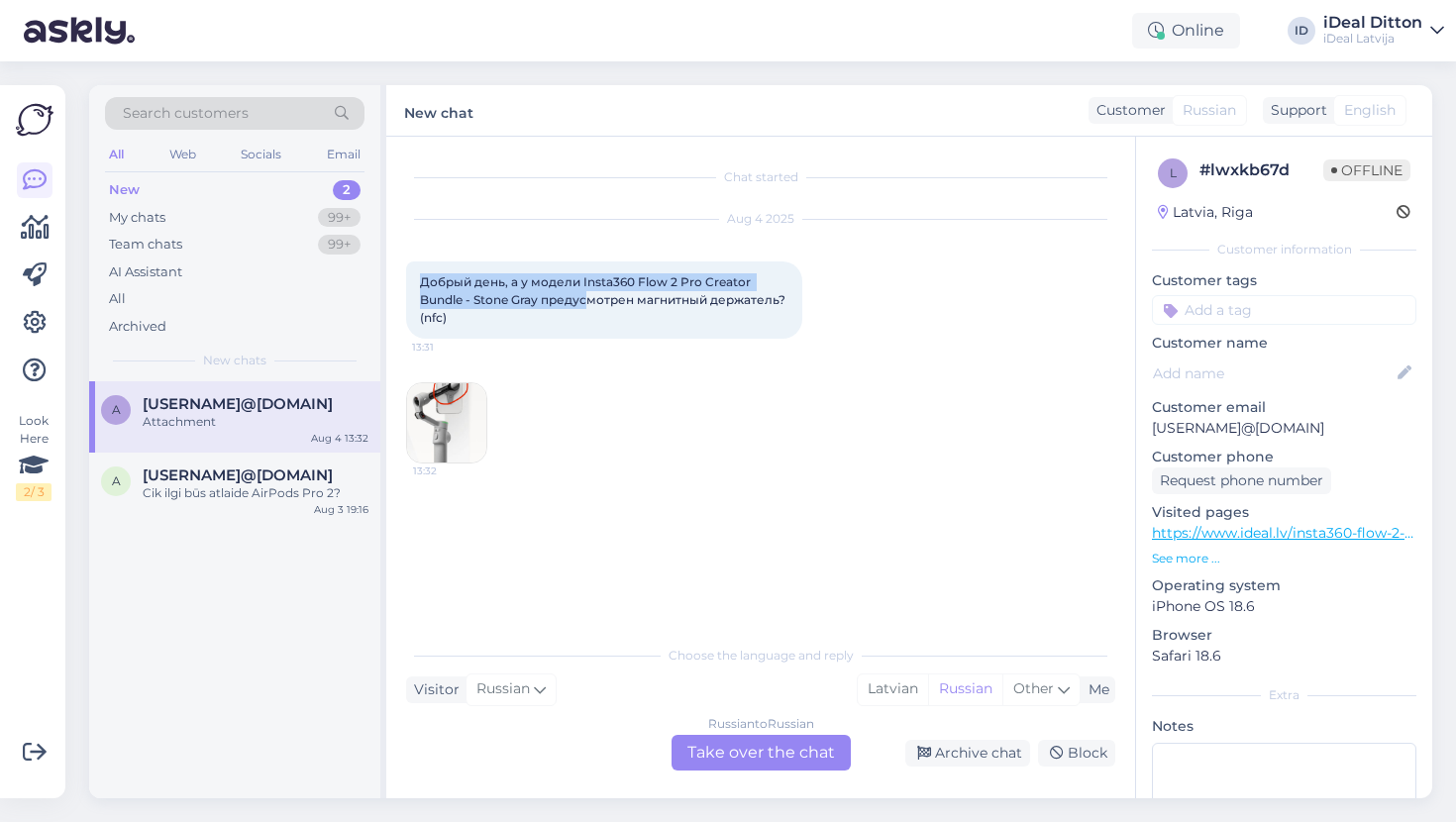 drag, startPoint x: 421, startPoint y: 277, endPoint x: 598, endPoint y: 294, distance: 177.81451 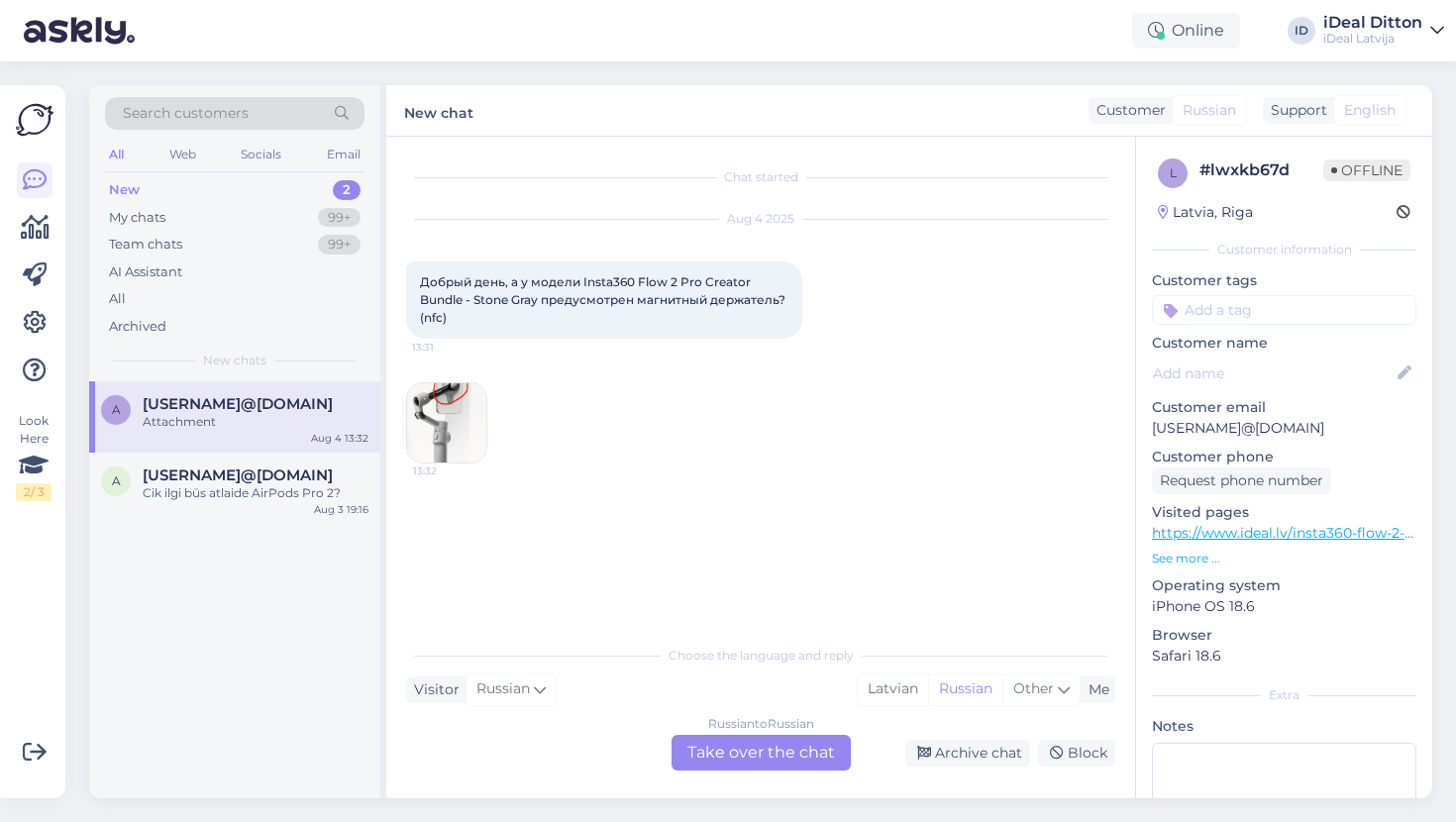 click on "Добрый день, а у модели Insta360 Flow 2 Pro Creator Bundle - Stone Gray предусмотрен магнитный держатель? (nfc) [TIME]" at bounding box center (604, 300) 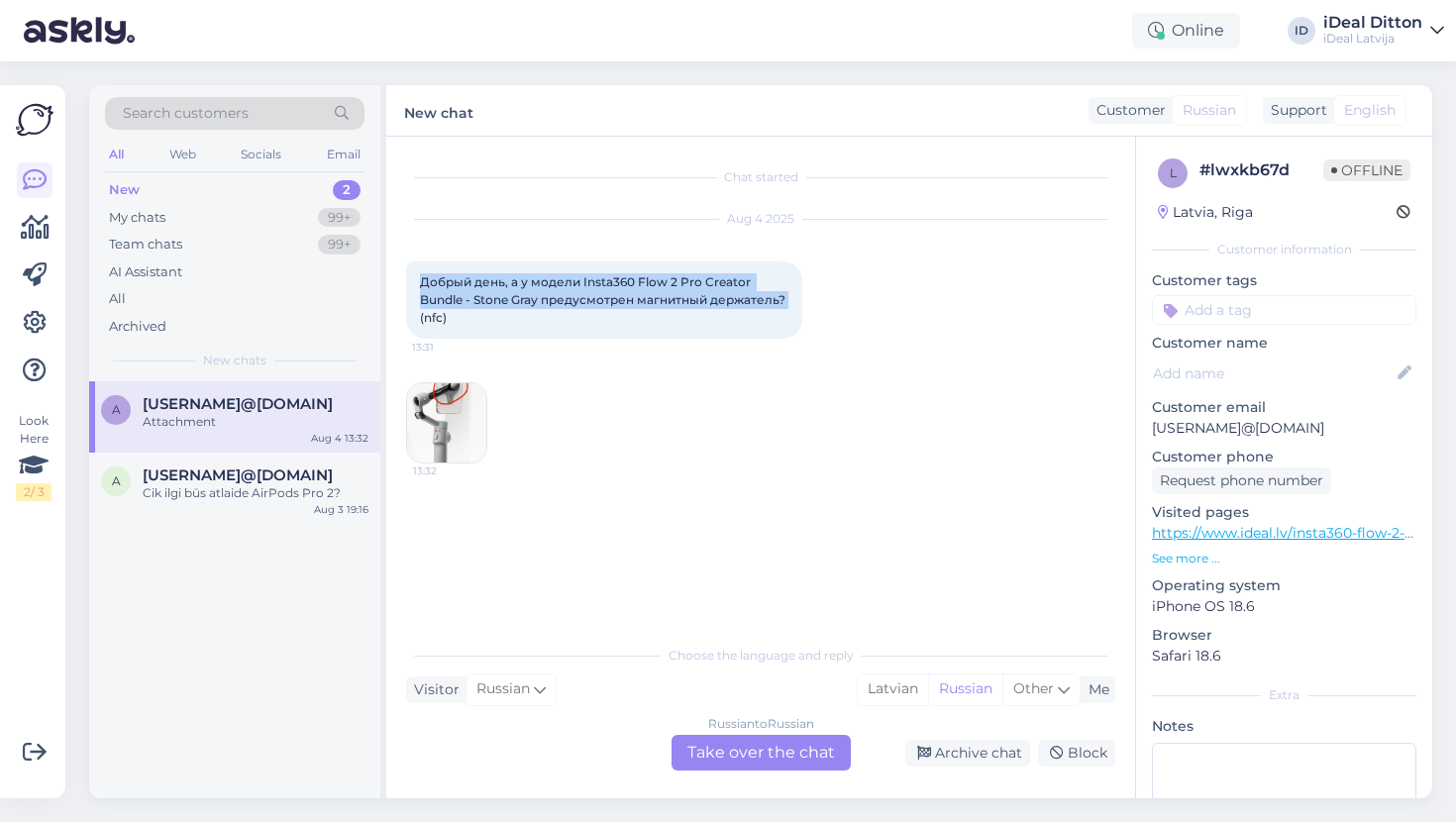 drag, startPoint x: 422, startPoint y: 278, endPoint x: 793, endPoint y: 293, distance: 371.30311 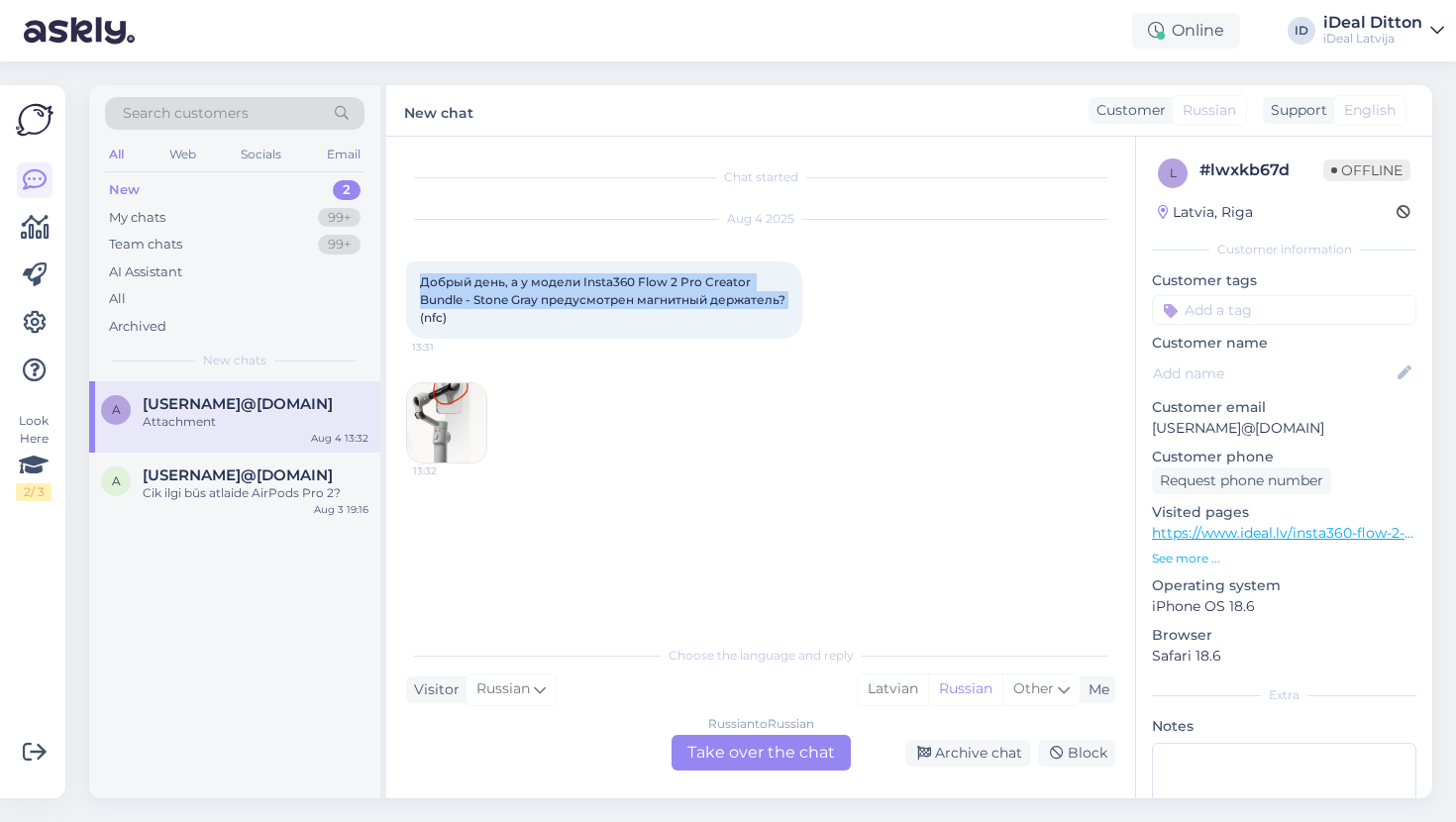 click on "Добрый день, а у модели Insta360 Flow 2 Pro Creator Bundle - Stone Gray предусмотрен магнитный держатель? (nfc) [TIME]" at bounding box center [604, 300] 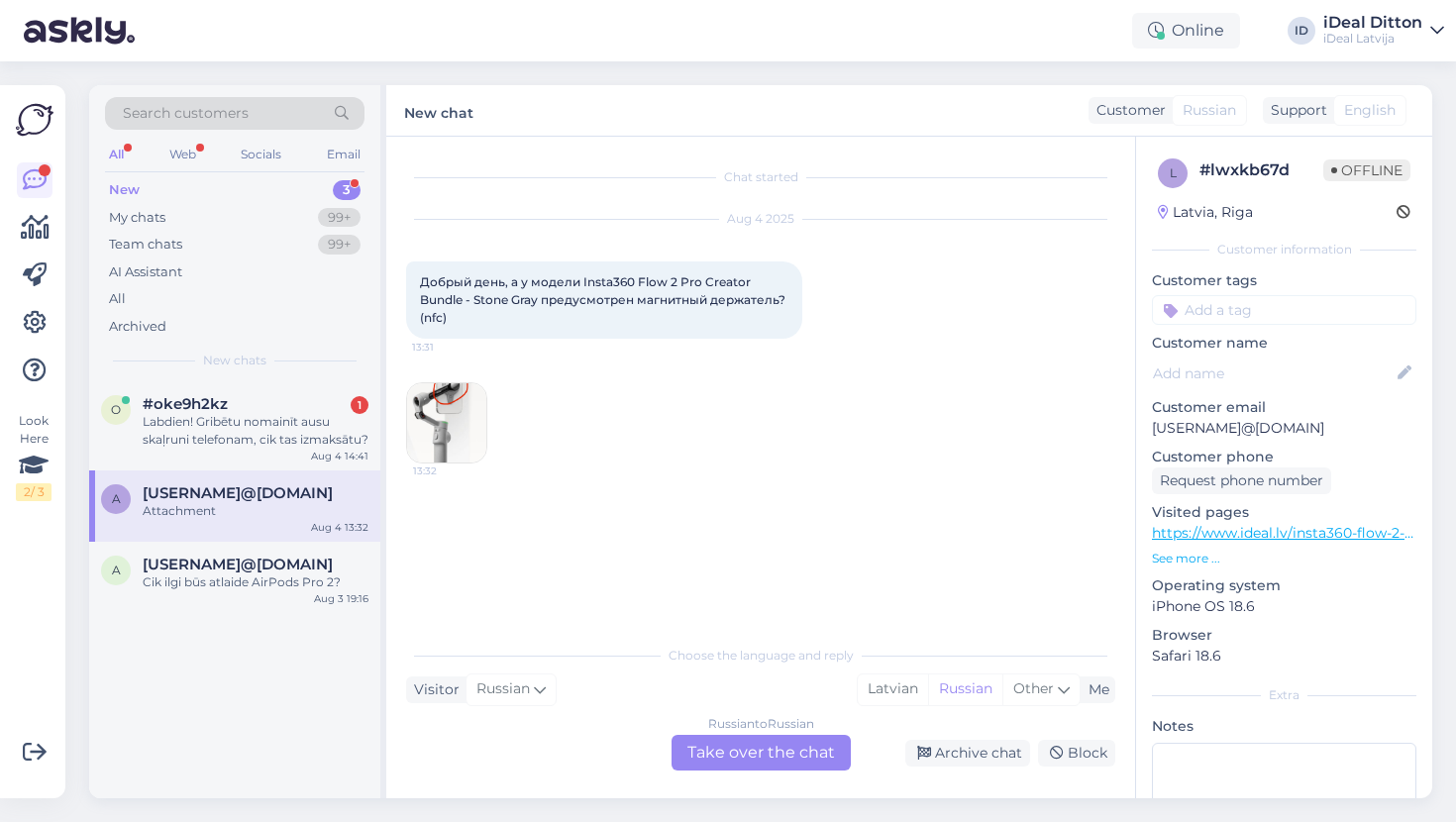 click on "Russian  to  Russian Take over the chat" at bounding box center (761, 753) 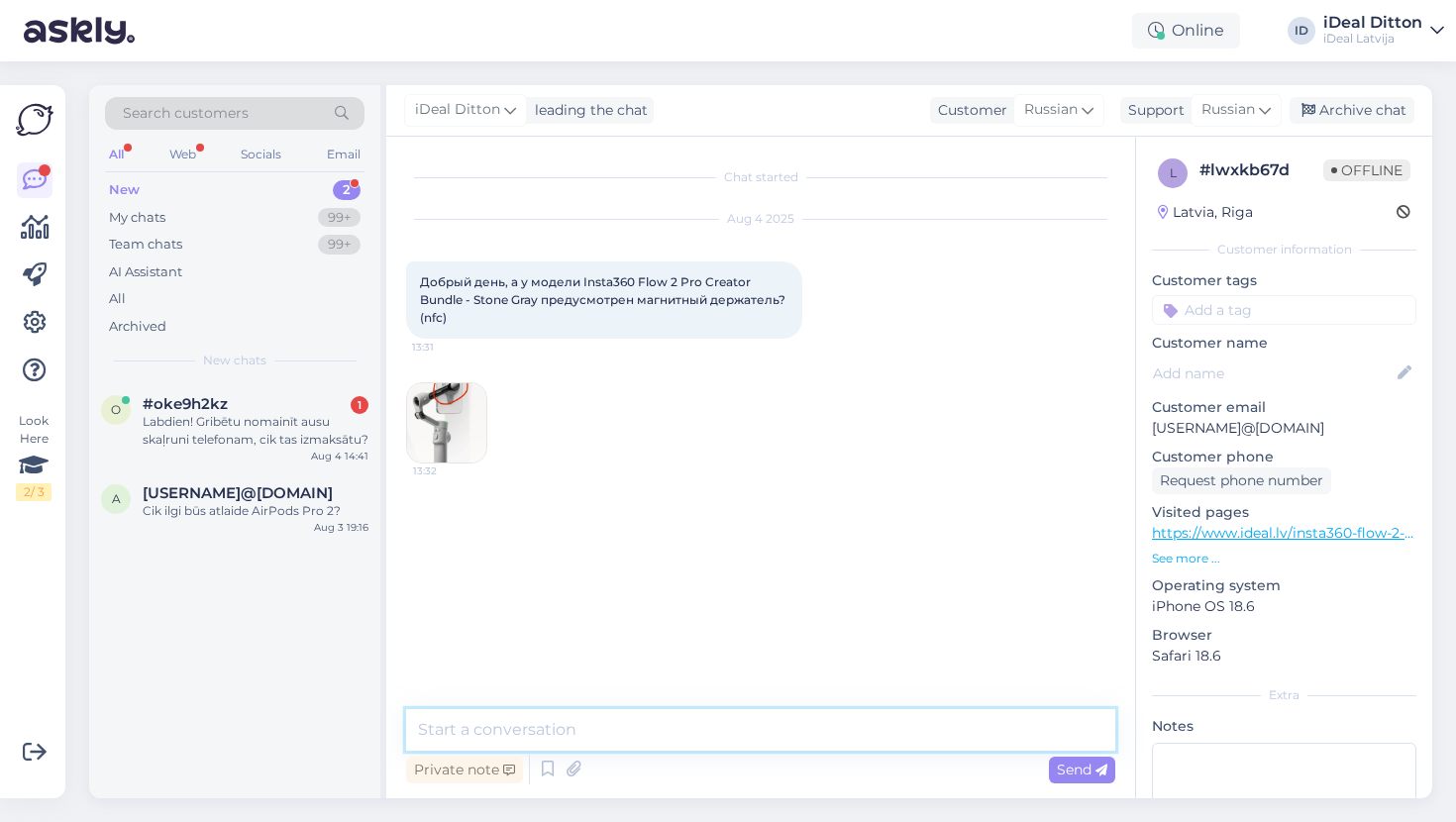 click at bounding box center (761, 730) 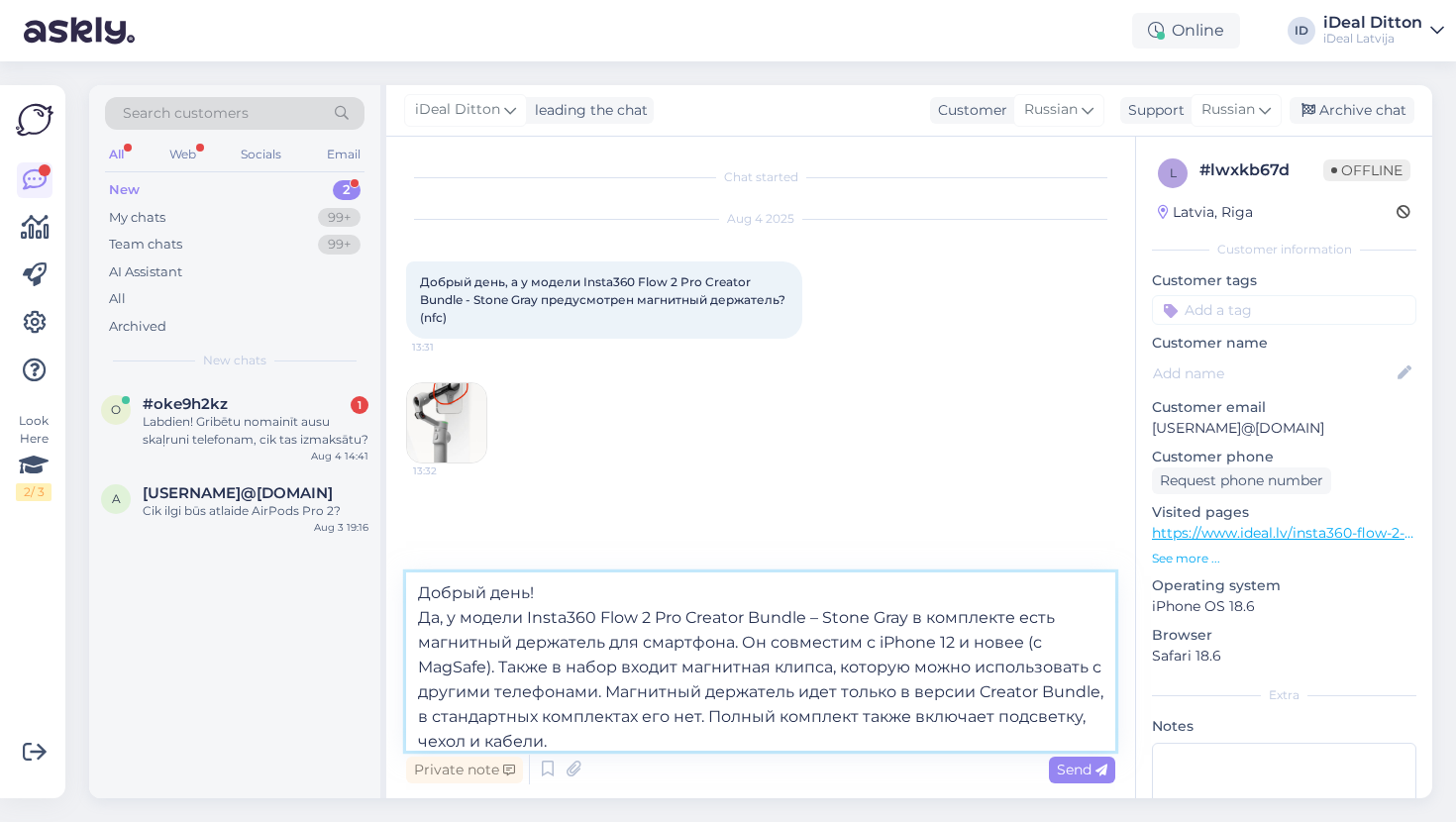click on "Добрый день!
Да, у модели Insta360 Flow 2 Pro Creator Bundle – Stone Gray в комплекте есть магнитный держатель для смартфона. Он совместим с iPhone 12 и новее (с MagSafe). Также в набор входит магнитная клипса, которую можно использовать с другими телефонами. Магнитный держатель идет только в версии Creator Bundle, в стандартных комплектах его нет. Полный комплект также включает подсветку, чехол и кабели." at bounding box center (761, 662) 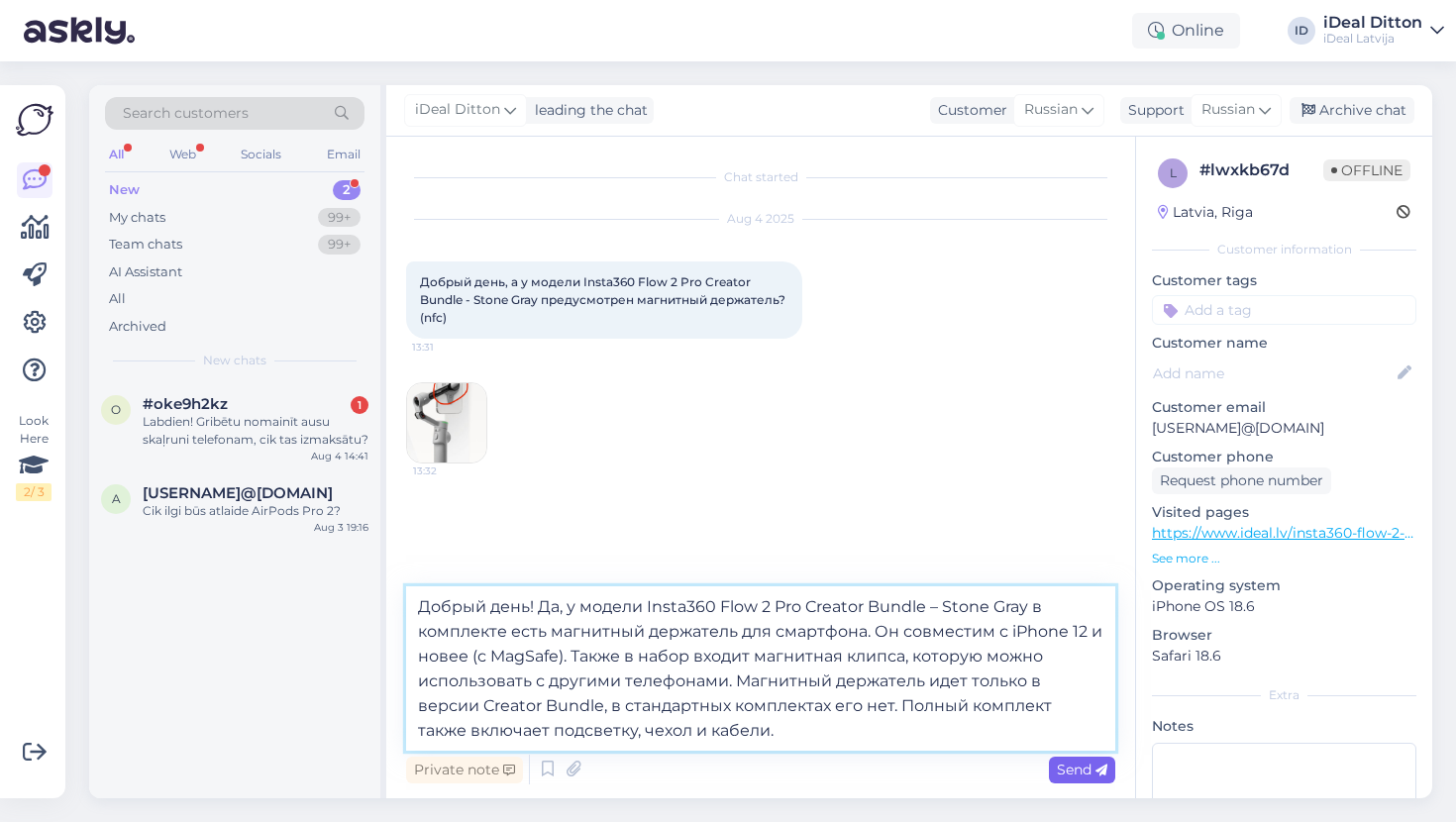 type on "Добрый день! Да, у модели Insta360 Flow 2 Pro Creator Bundle – Stone Gray в комплекте есть магнитный держатель для смартфона. Он совместим с iPhone 12 и новее (с MagSafe). Также в набор входит магнитная клипса, которую можно использовать с другими телефонами. Магнитный держатель идет только в версии Creator Bundle, в стандартных комплектах его нет. Полный комплект также включает подсветку, чехол и кабели." 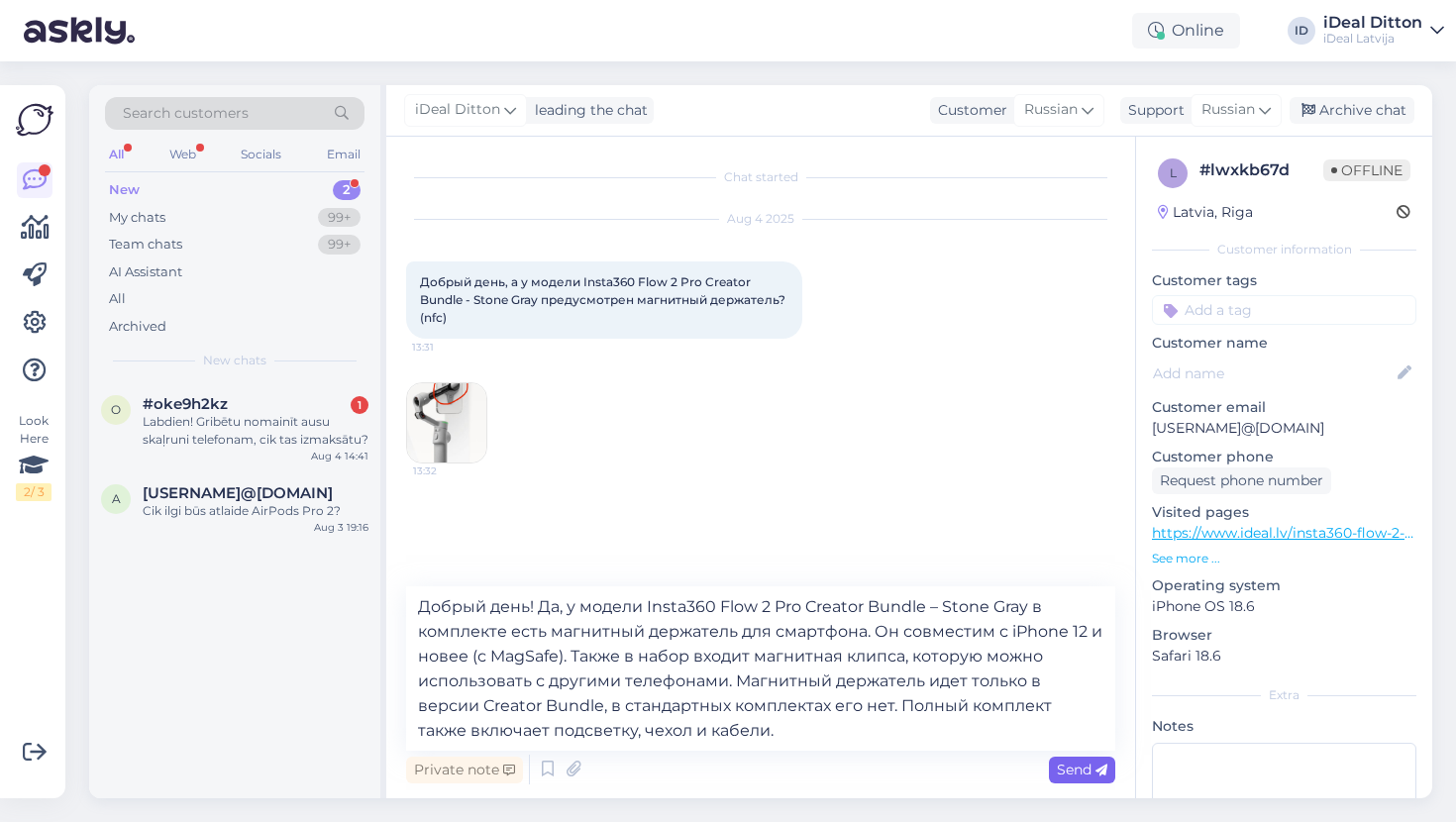 click on "Send" at bounding box center [1082, 770] 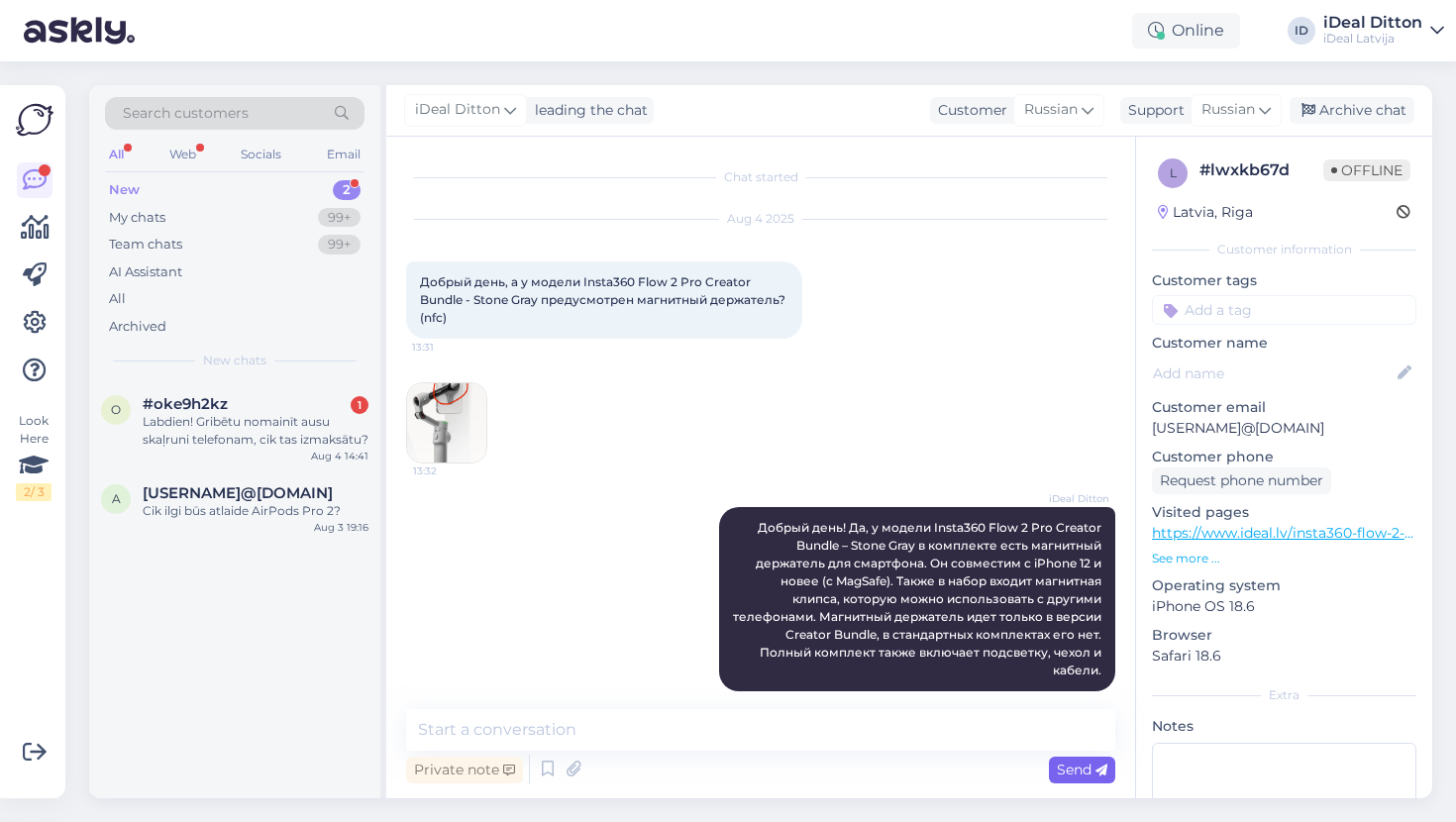 scroll, scrollTop: 22, scrollLeft: 0, axis: vertical 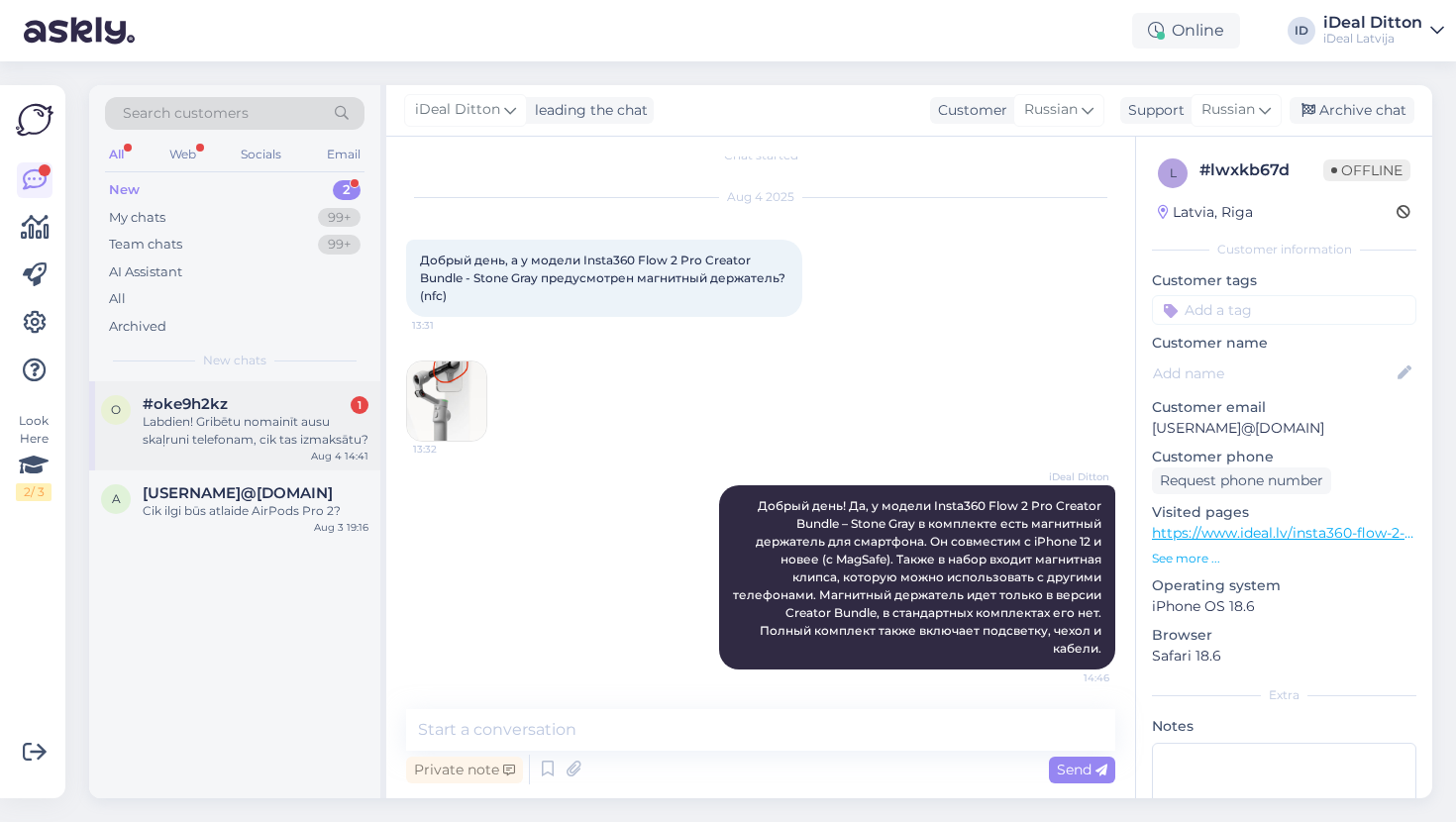 click on "Labdien! Gribētu nomainīt ausu skaļruni telefonam, cik tas izmaksātu?" at bounding box center (256, 431) 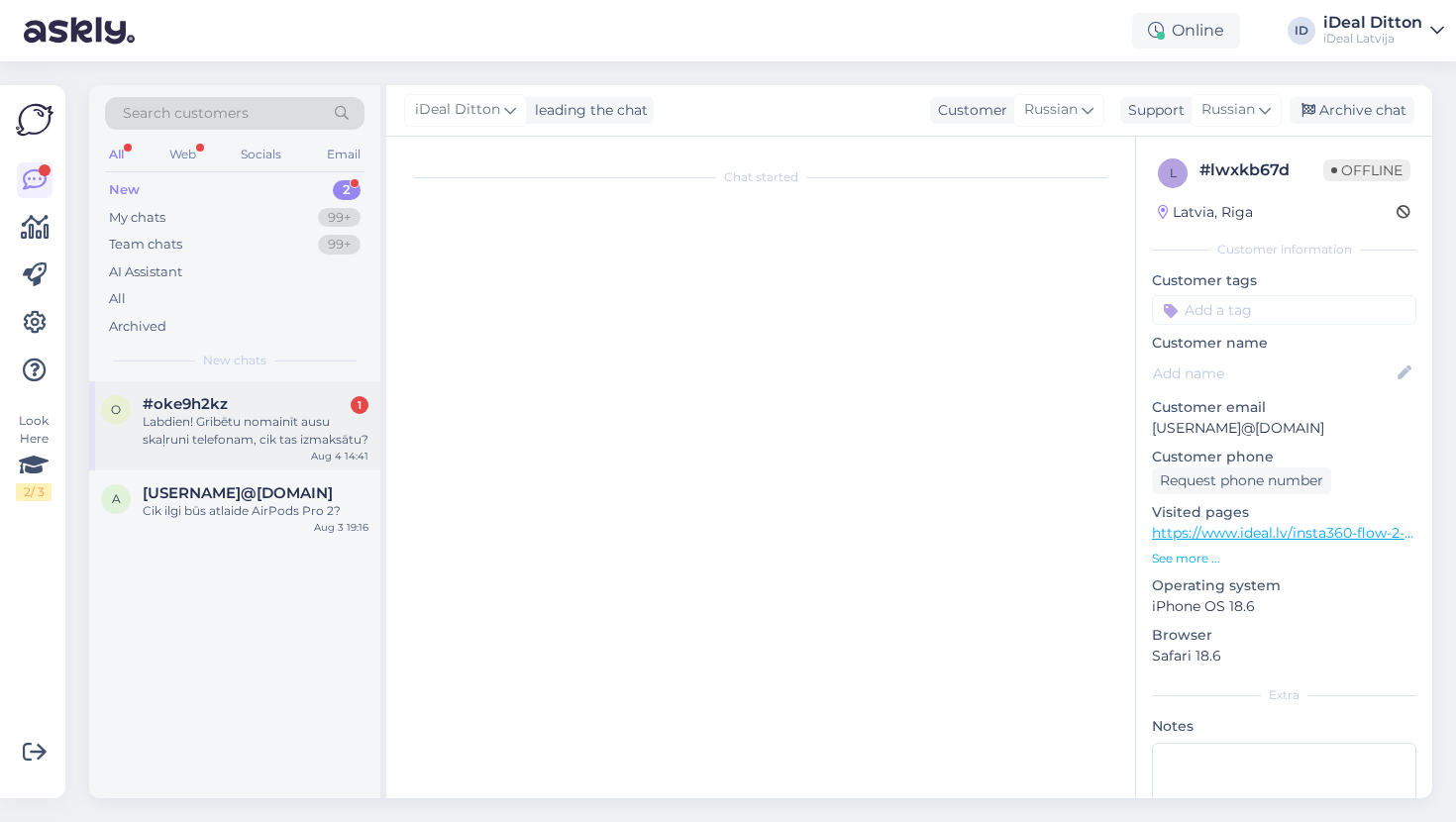 scroll, scrollTop: 0, scrollLeft: 0, axis: both 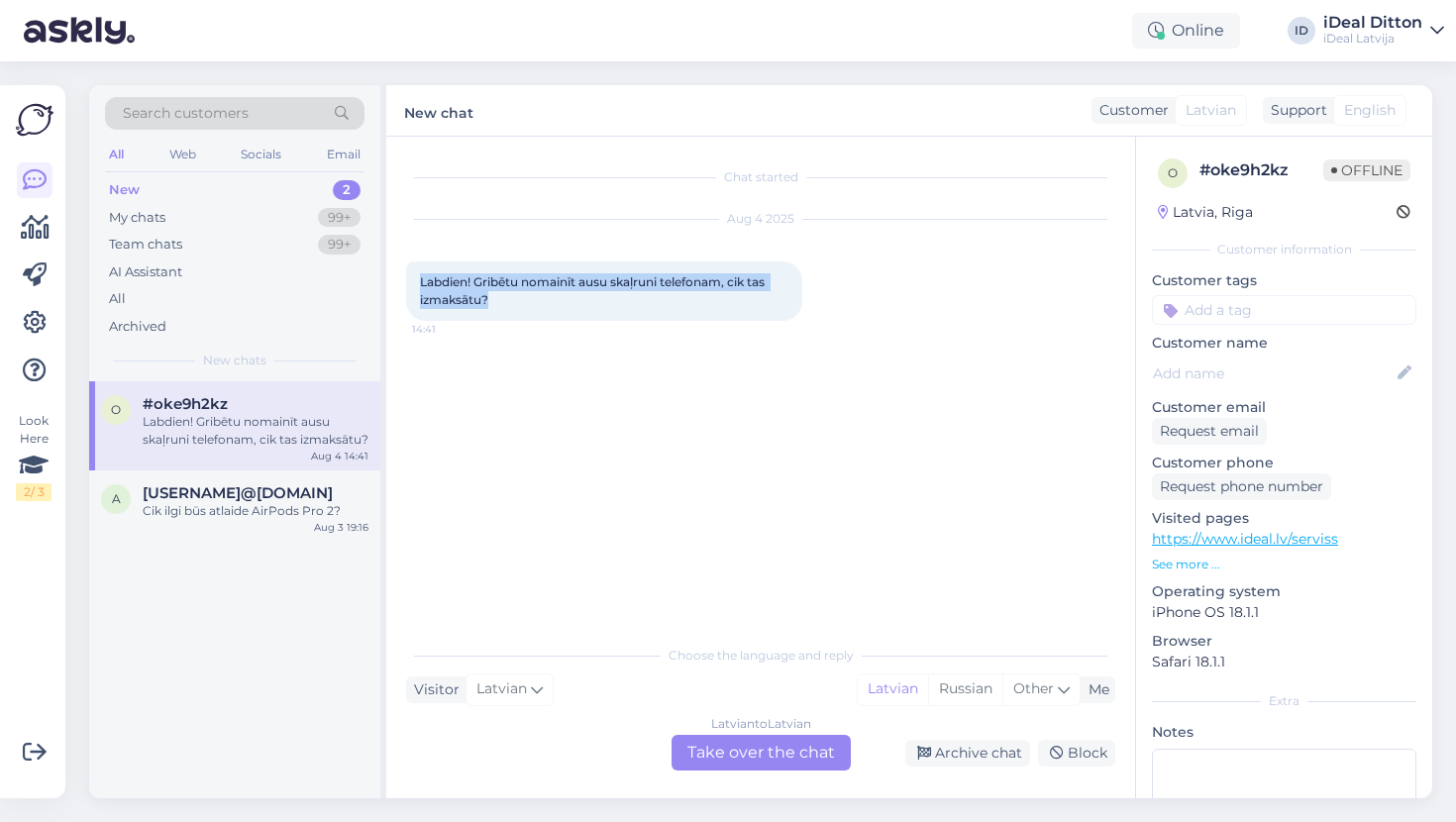 drag, startPoint x: 496, startPoint y: 300, endPoint x: 413, endPoint y: 281, distance: 85.14693 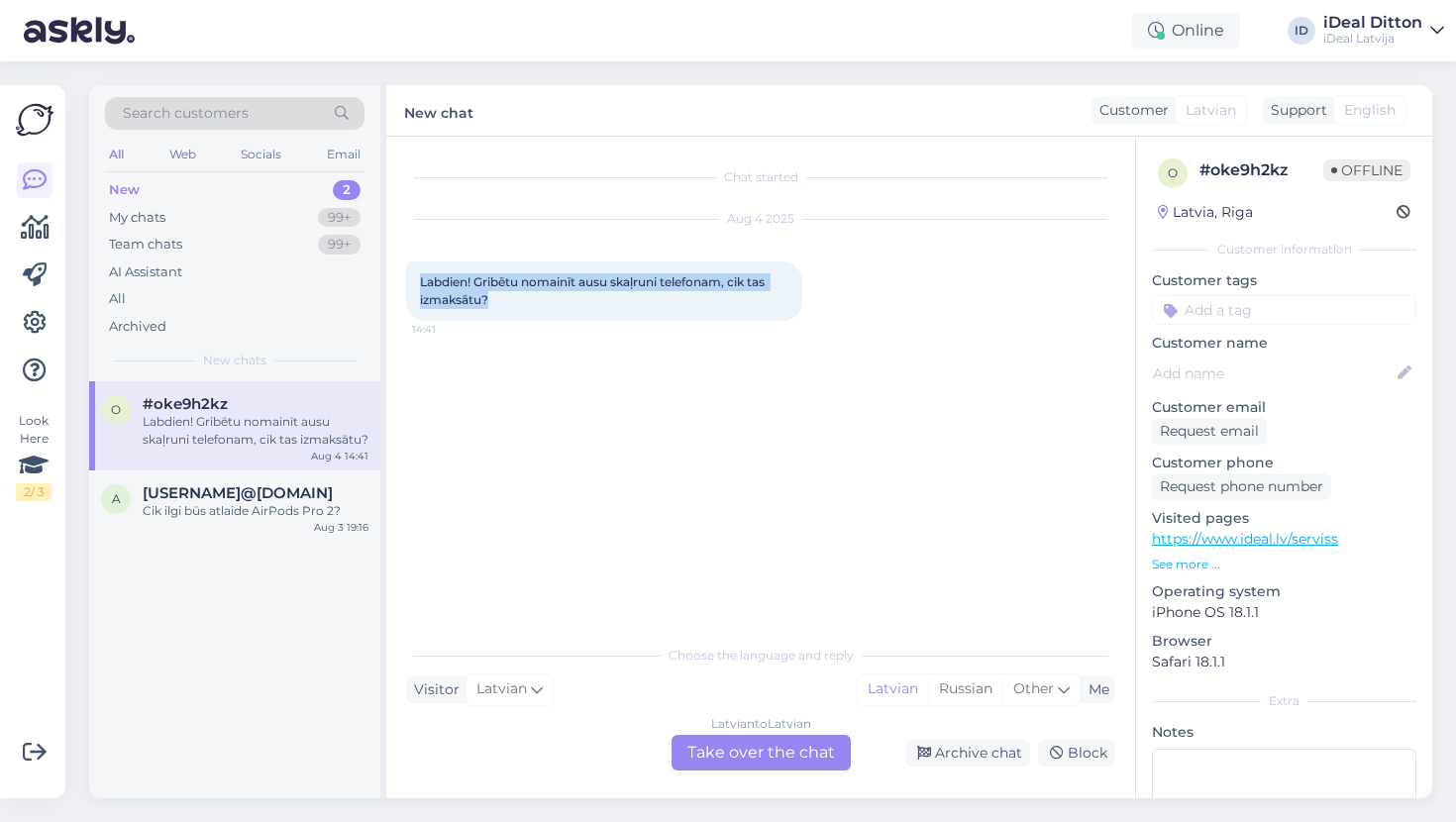 click on "Labdien! Gribētu nomainīt ausu skaļruni telefonam, cik tas izmaksātu? [TIME]" at bounding box center (604, 291) 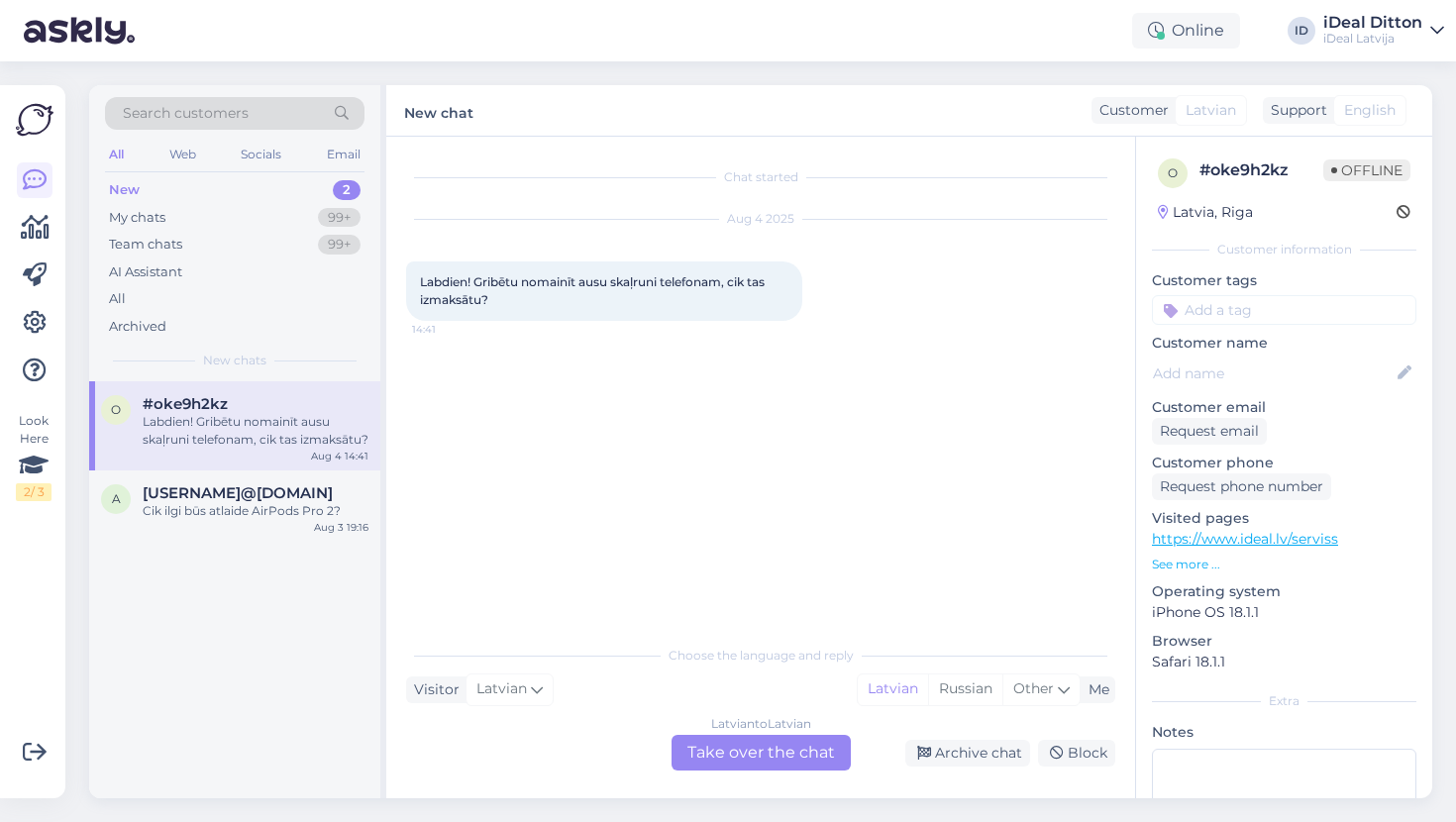 click on "Latvian  to  Latvian Take over the chat" at bounding box center [761, 753] 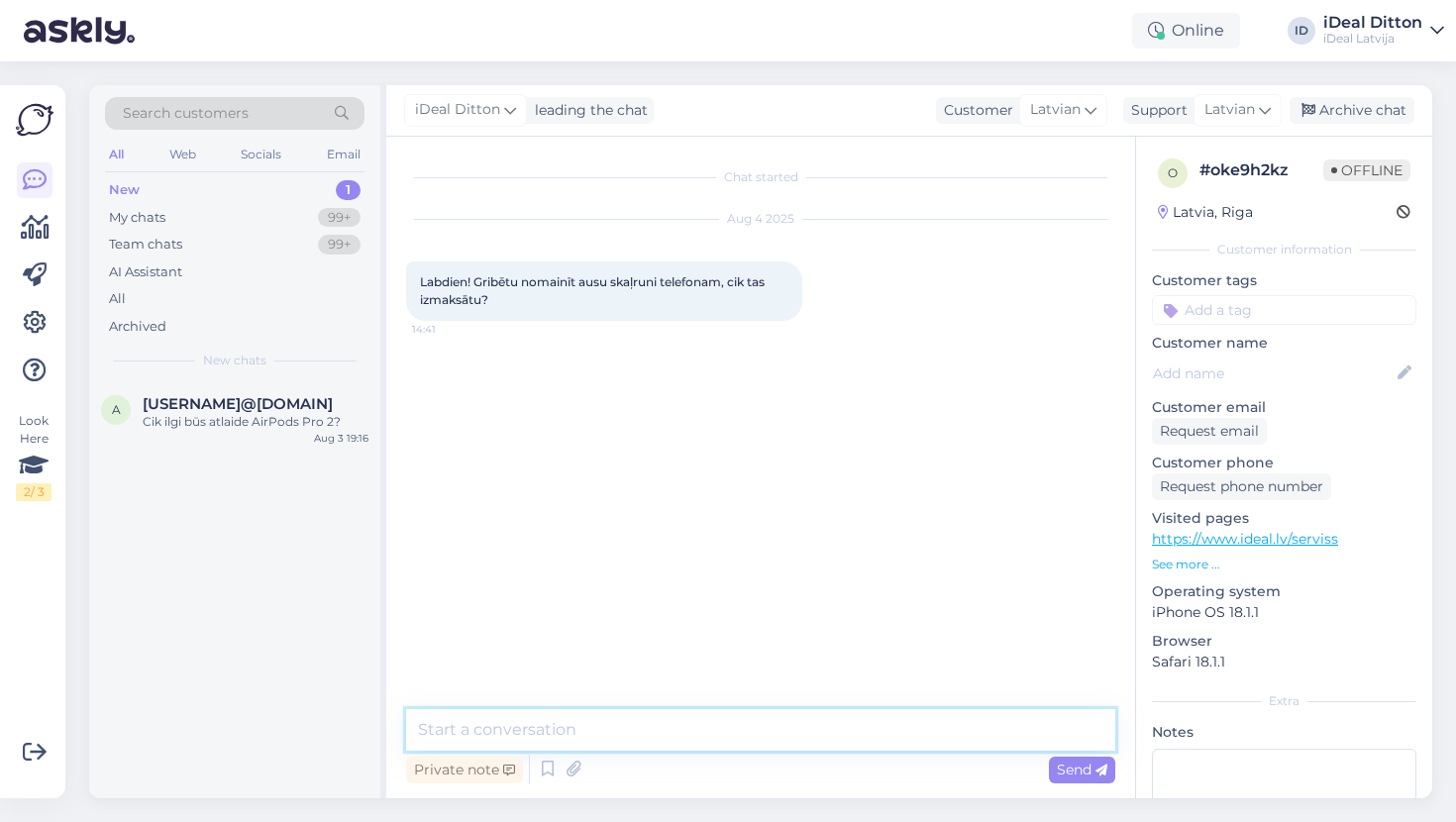 click at bounding box center [761, 730] 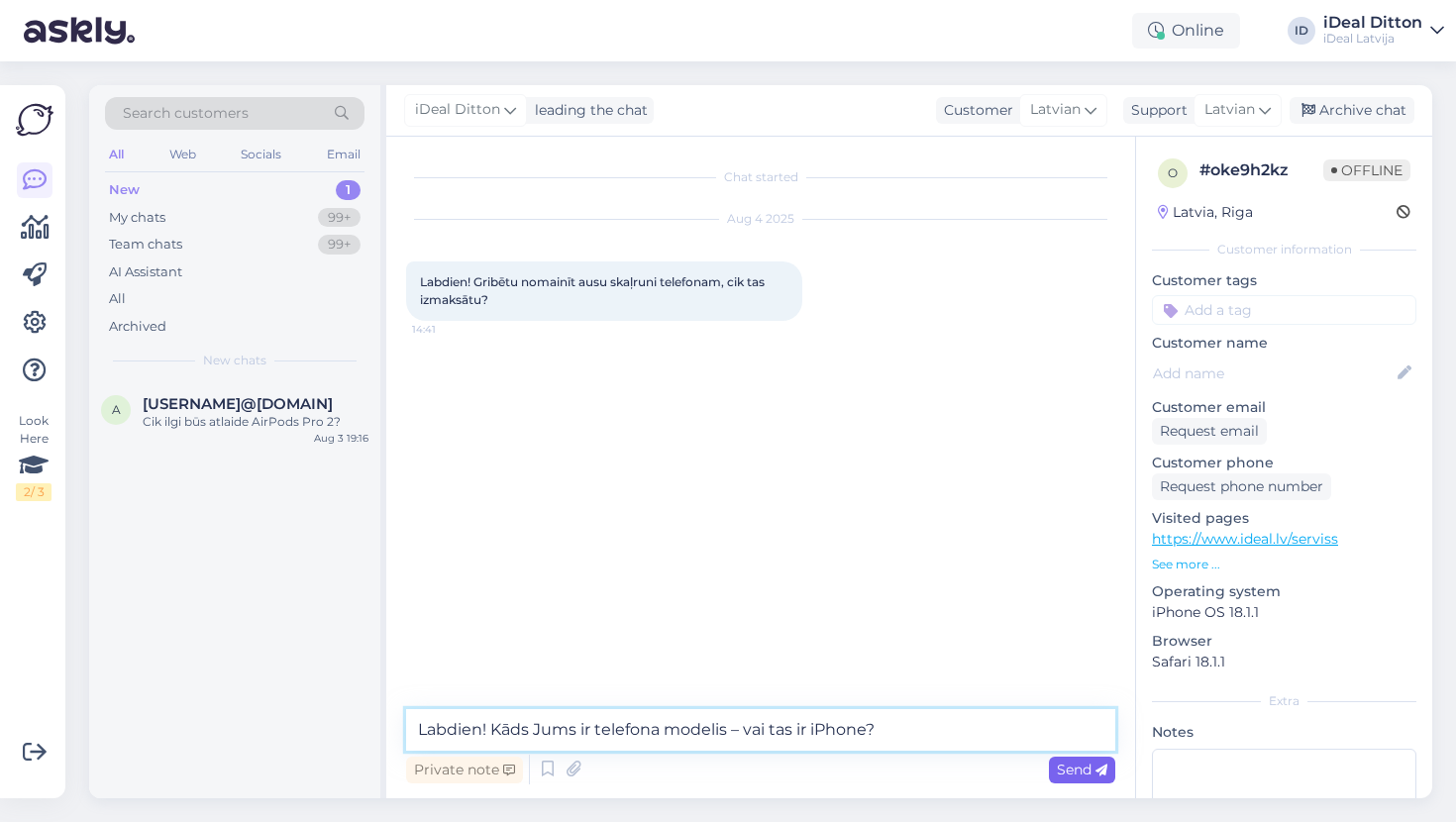 type on "Labdien! Kāds Jums ir telefona modelis – vai tas ir iPhone?" 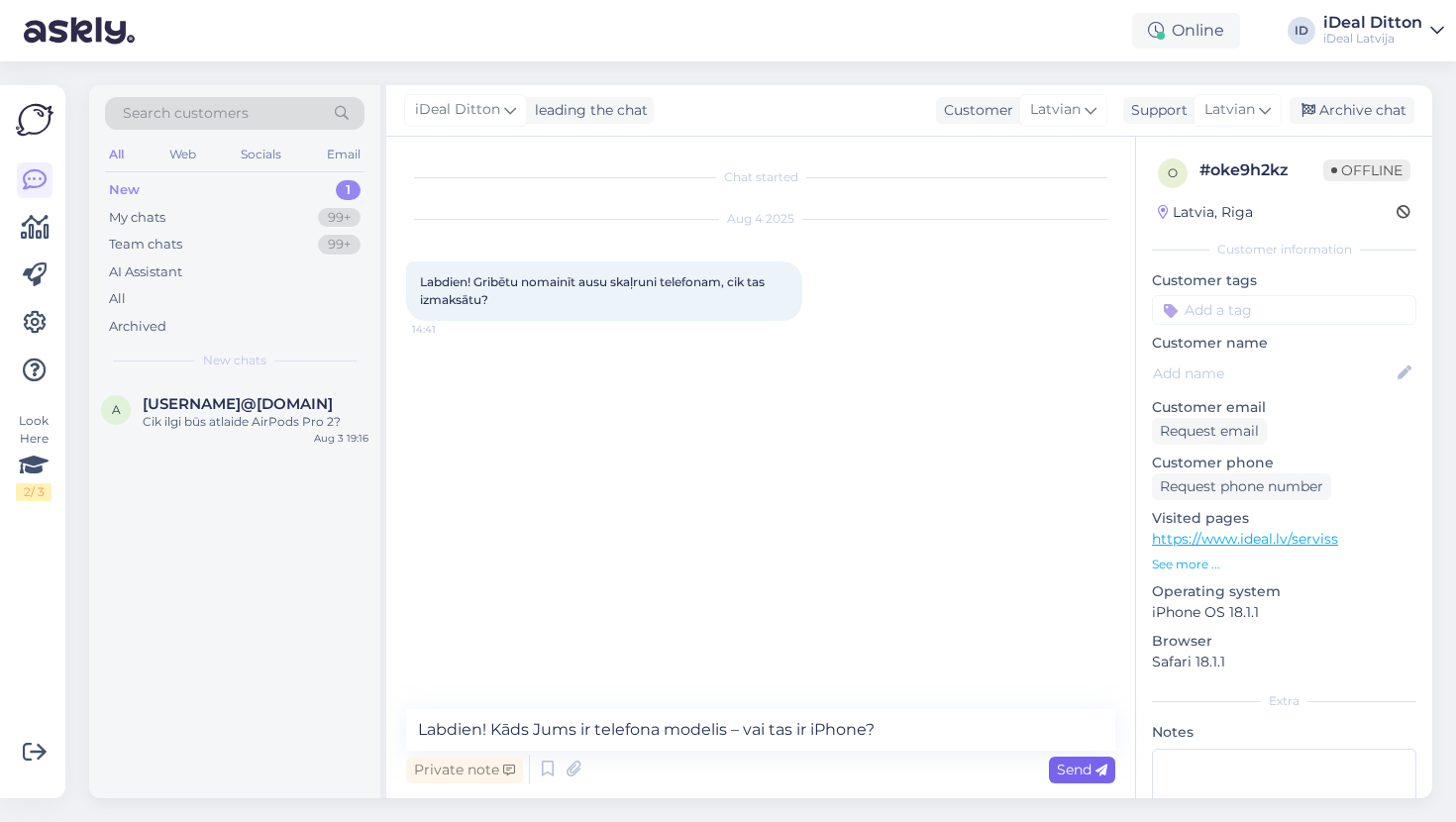 click at bounding box center (1101, 771) 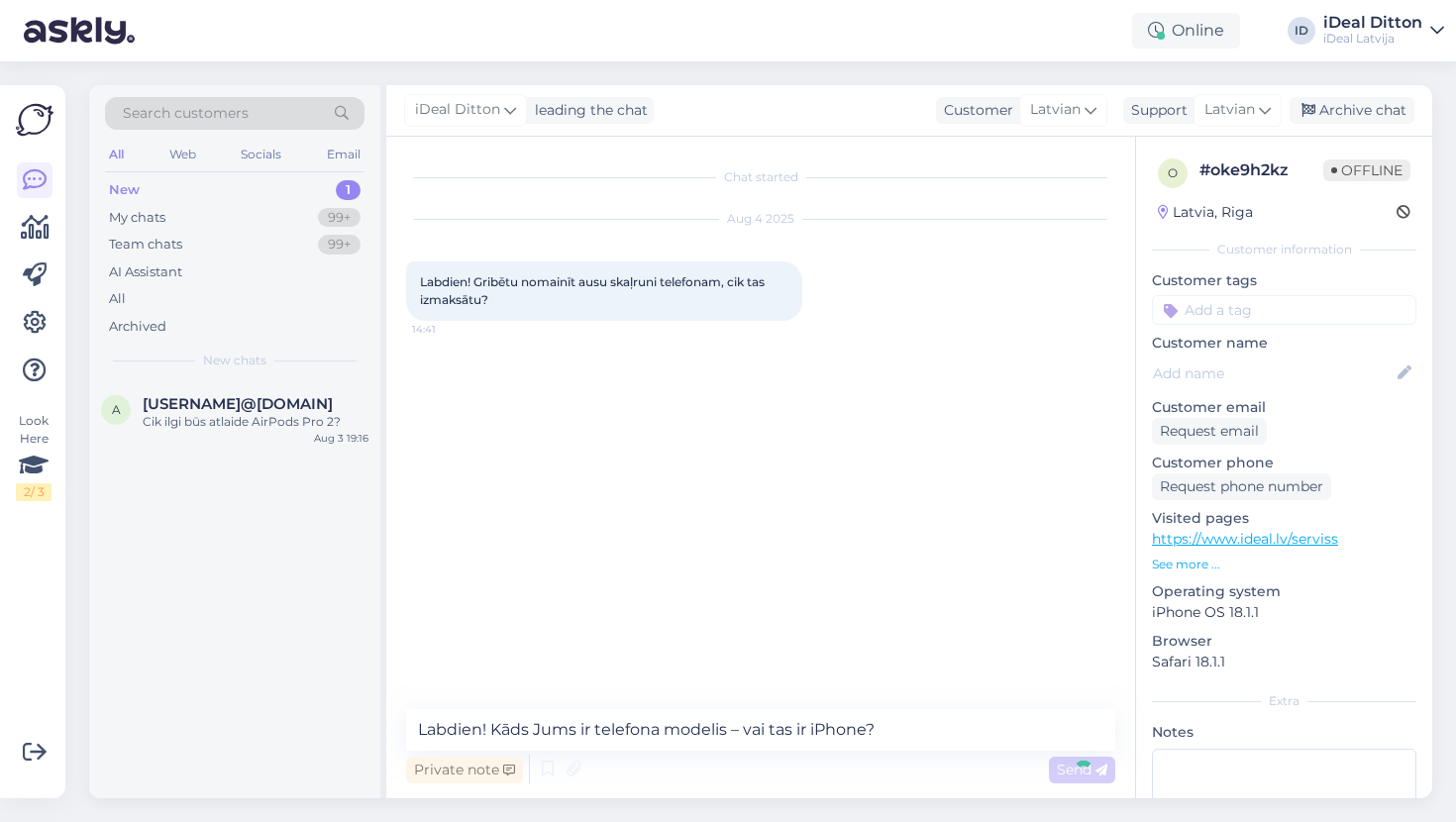 type 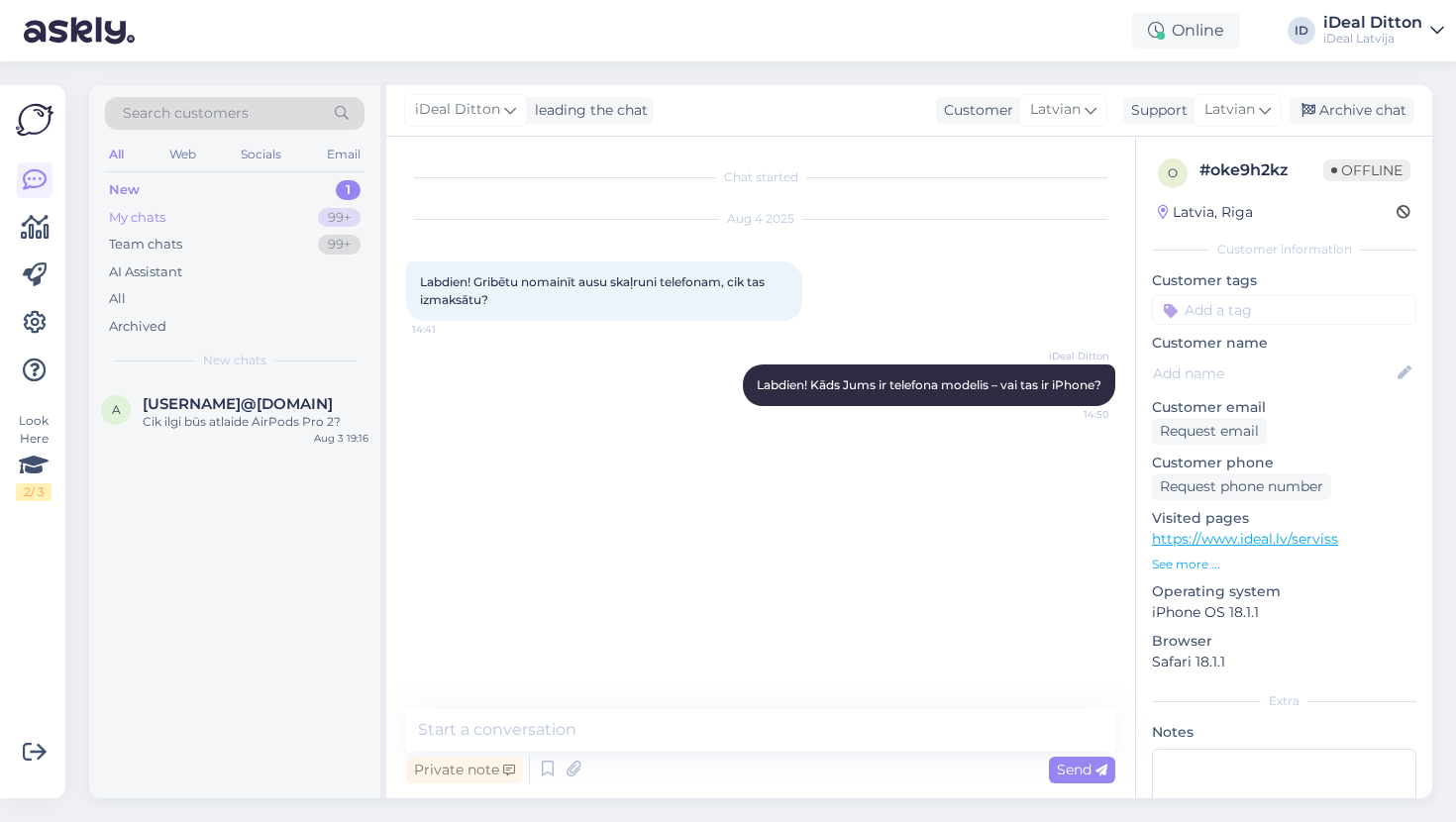 click on "My chats" at bounding box center [137, 218] 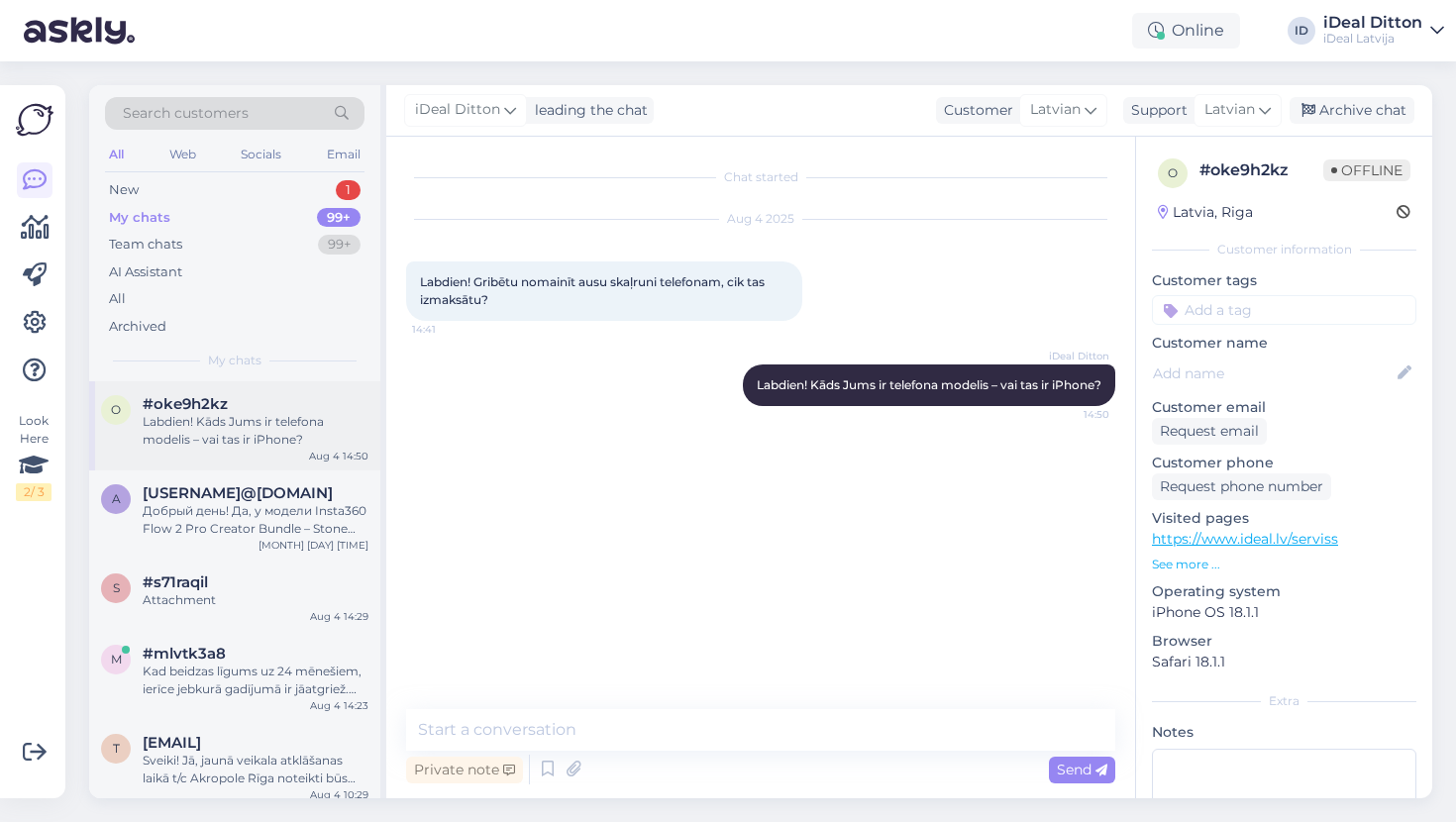 click on "#oke9h2kz" at bounding box center [256, 404] 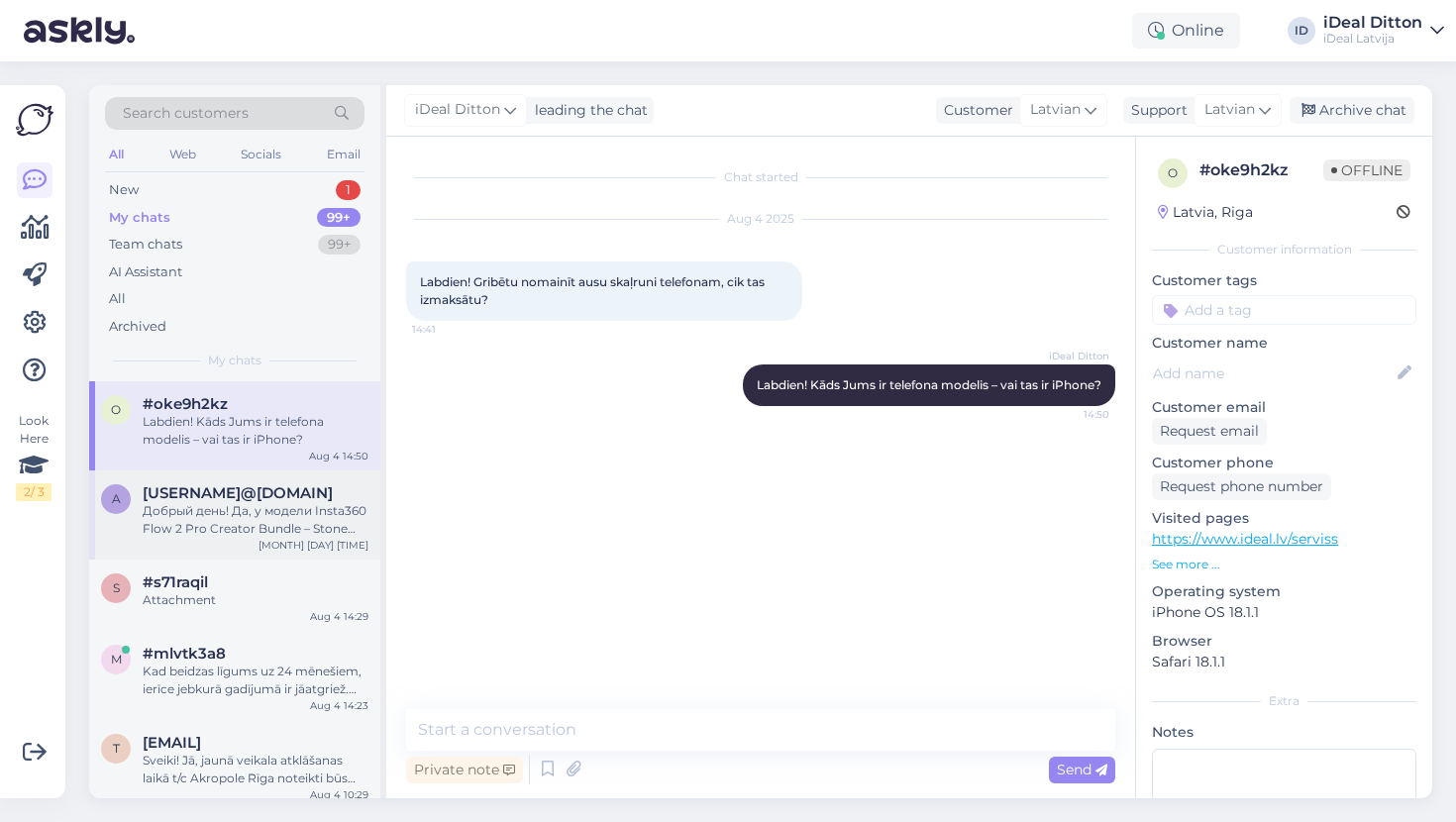 click on "Добрый день! Да, у модели Insta360 Flow 2 Pro Creator Bundle – Stone Gray в комплекте есть магнитный держатель для смартфона. Он совместим с iPhone 12 и новее (с MagSafe). Также в набор входит магнитная клипса, которую можно использовать с другими телефонами. Магнитный держатель идет только в версии Creator Bundle, в стандартных комплектах его нет. Полный комплект также включает подсветку, чехол и кабели." at bounding box center (256, 520) 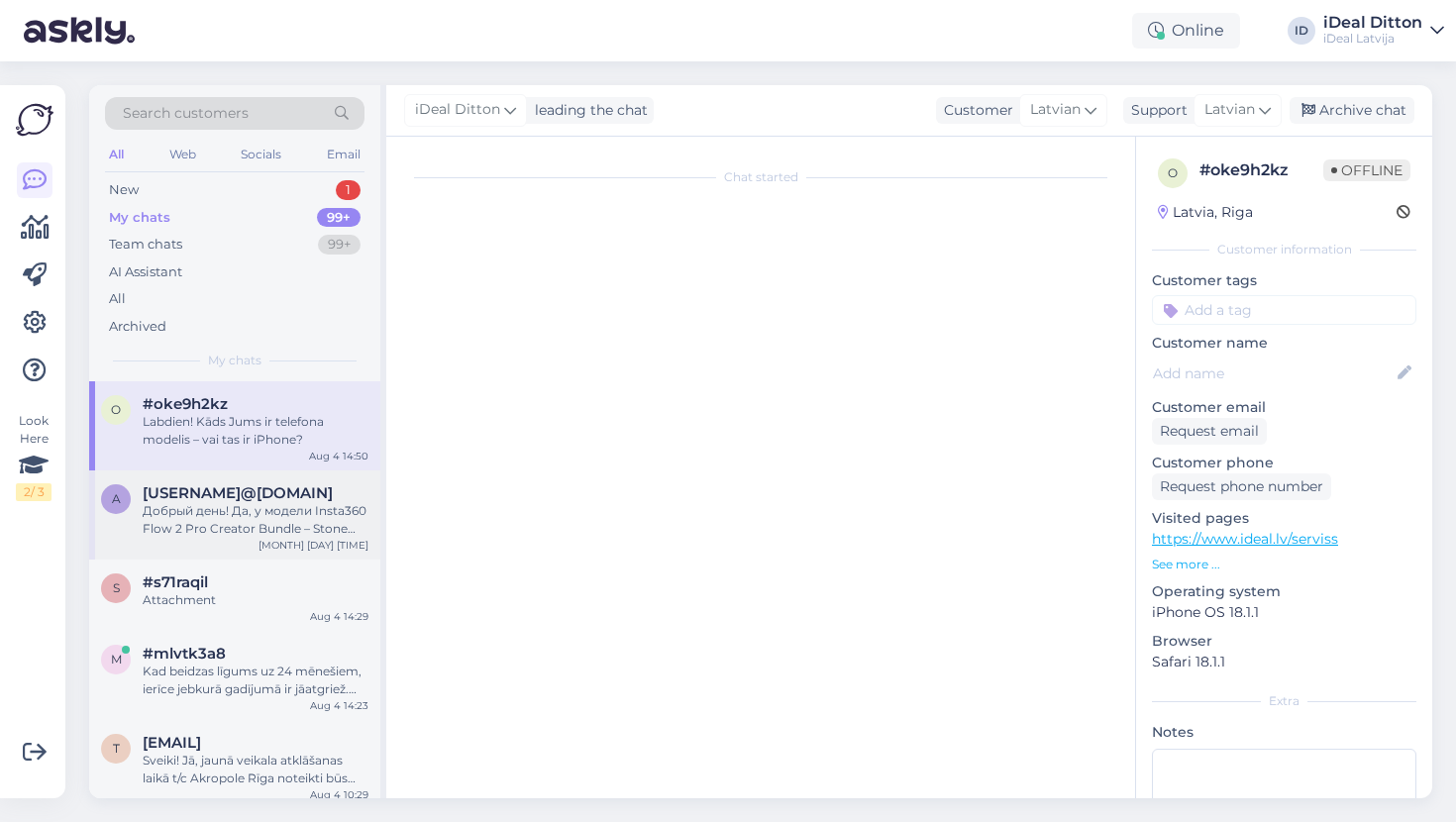 scroll, scrollTop: 22, scrollLeft: 0, axis: vertical 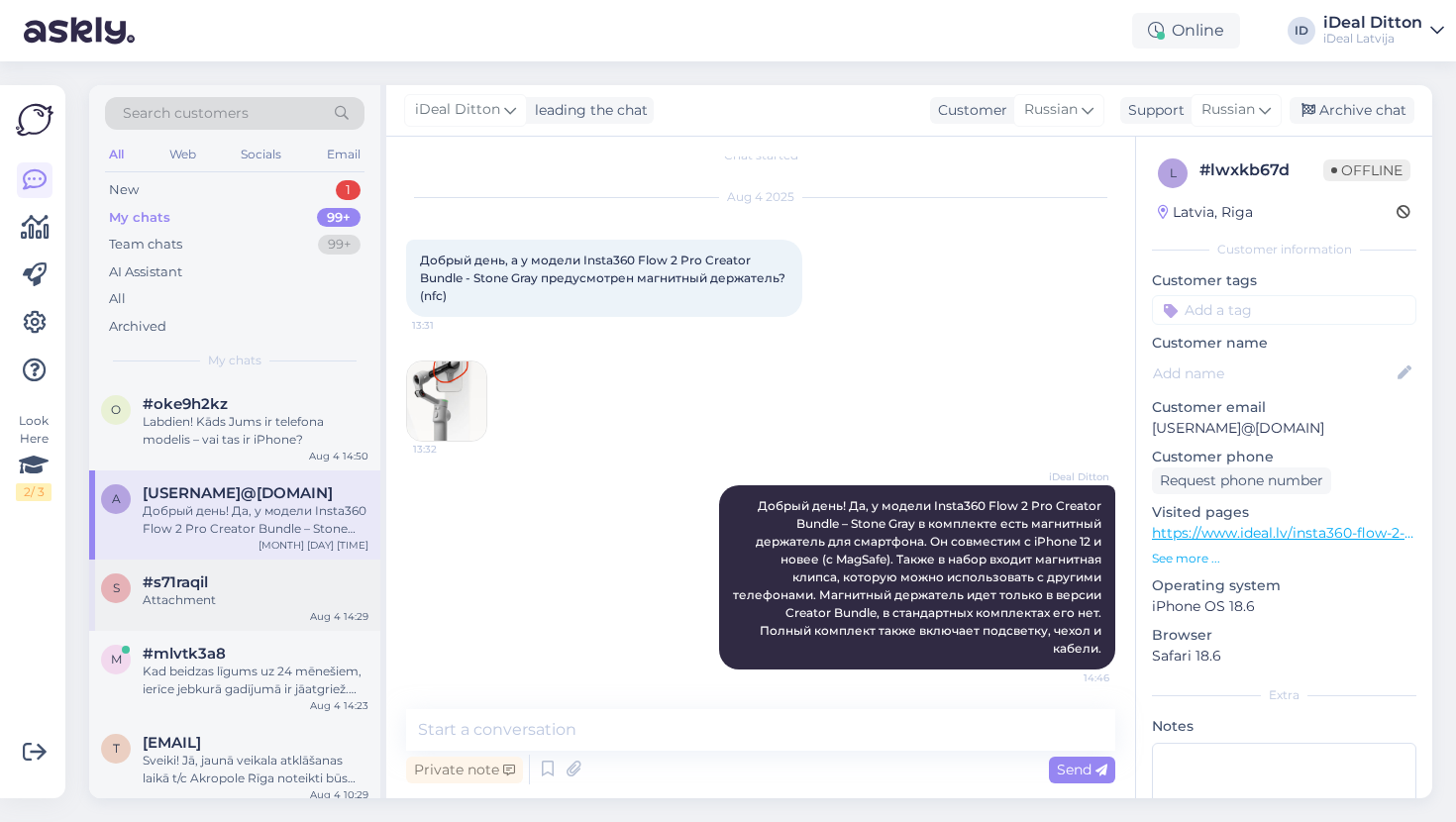 click on "Attachment" at bounding box center [256, 600] 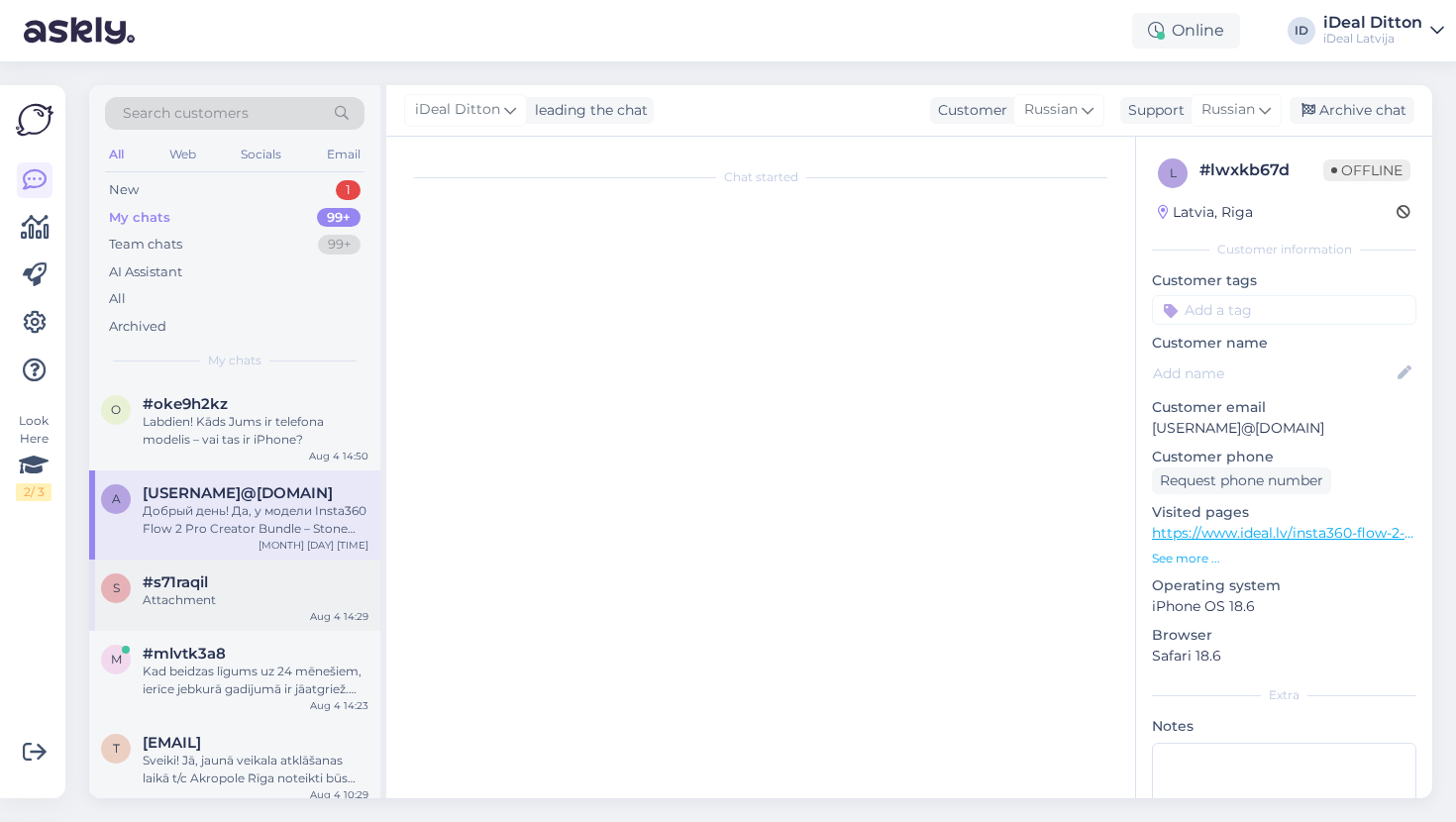 scroll, scrollTop: 0, scrollLeft: 0, axis: both 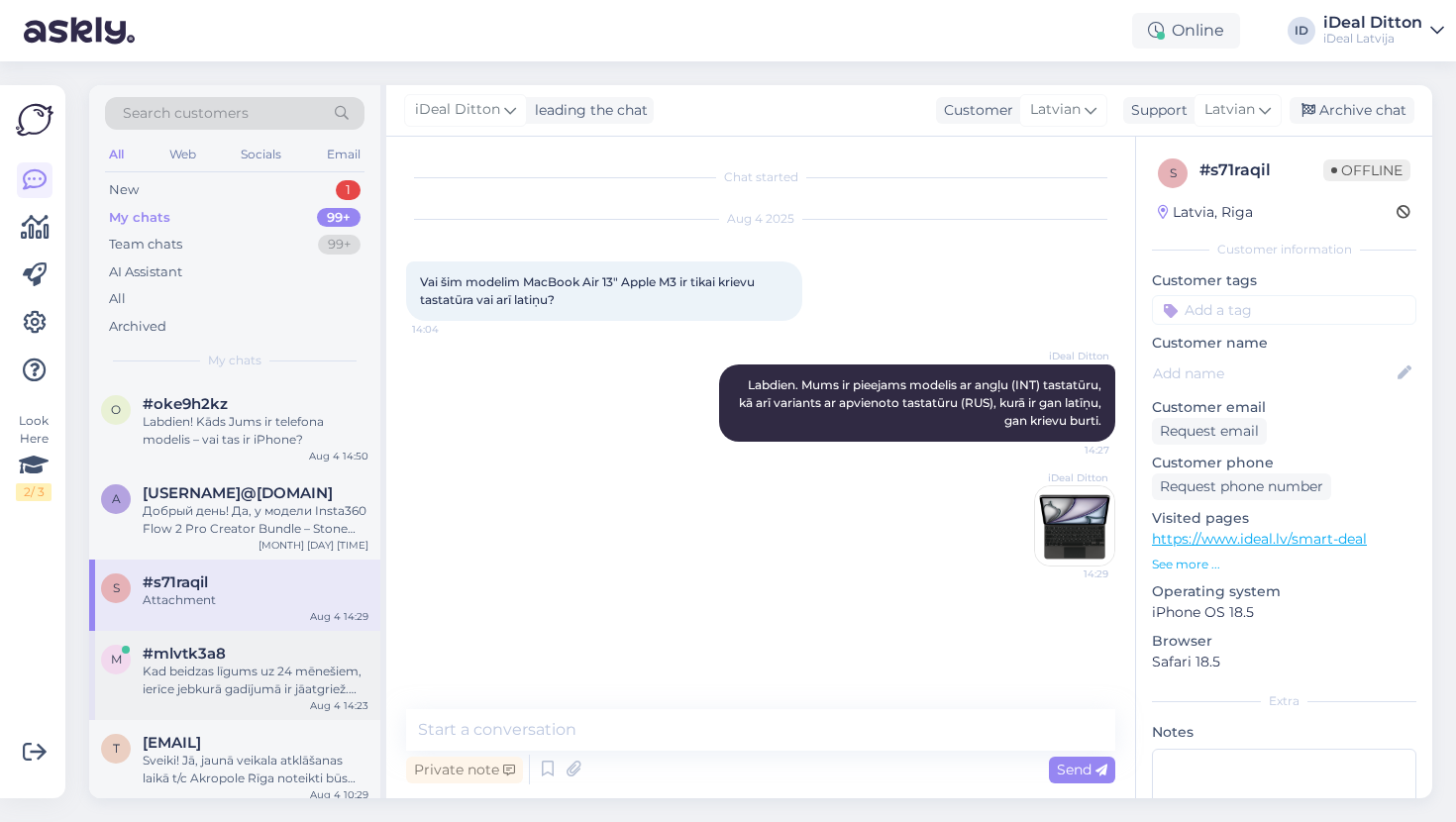 click on "Kad beidzas līgums uz 24 mēnešiem, ierīce jebkurā gadījumā ir jāatgriež. Pēc tam Jūs varēsiet izvēlēties jaunu ierīci un noslēgt jaunu līgumu uz 12, 18 vai 24 mēnešiem." at bounding box center [256, 680] 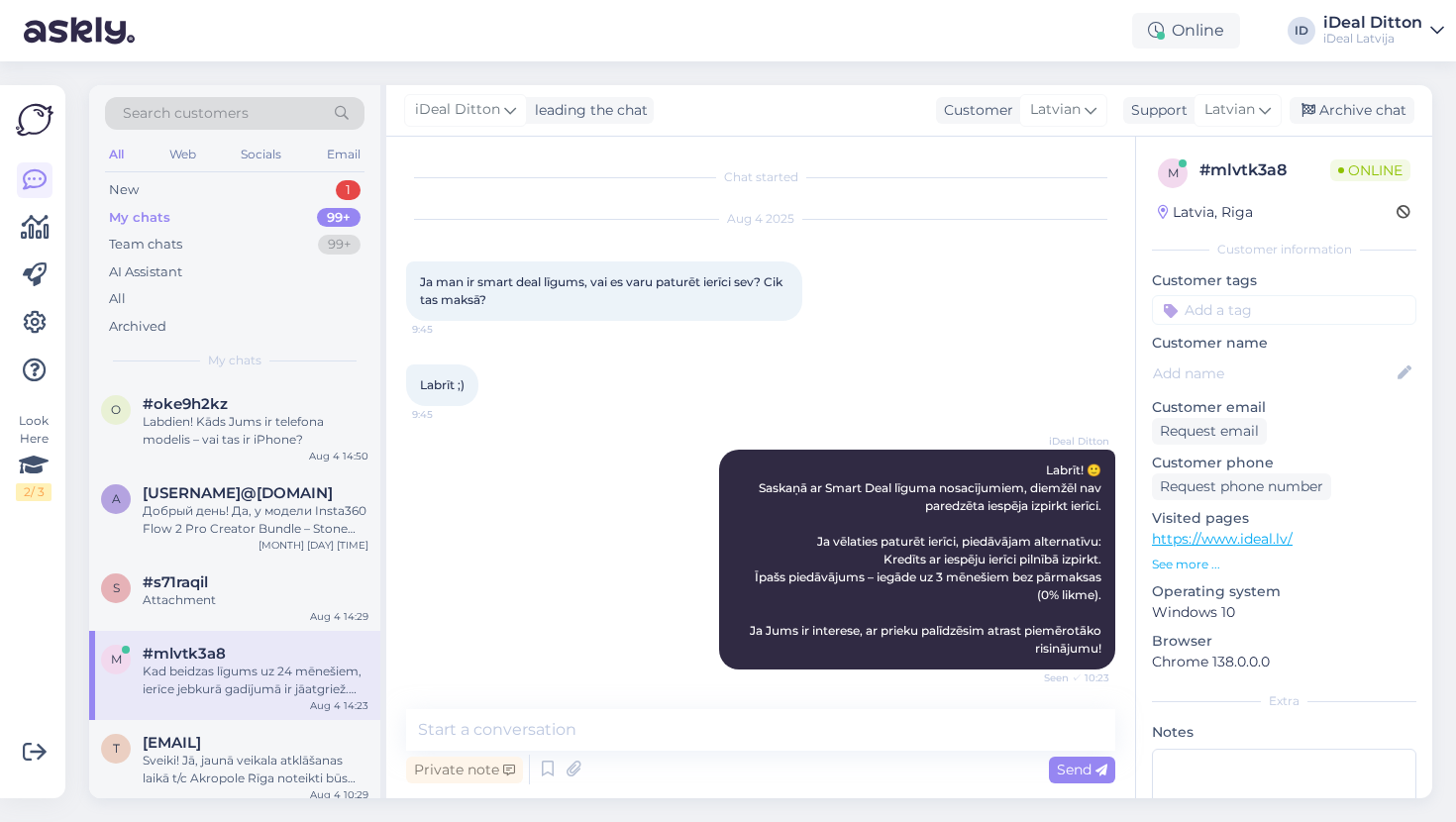 scroll, scrollTop: 242, scrollLeft: 0, axis: vertical 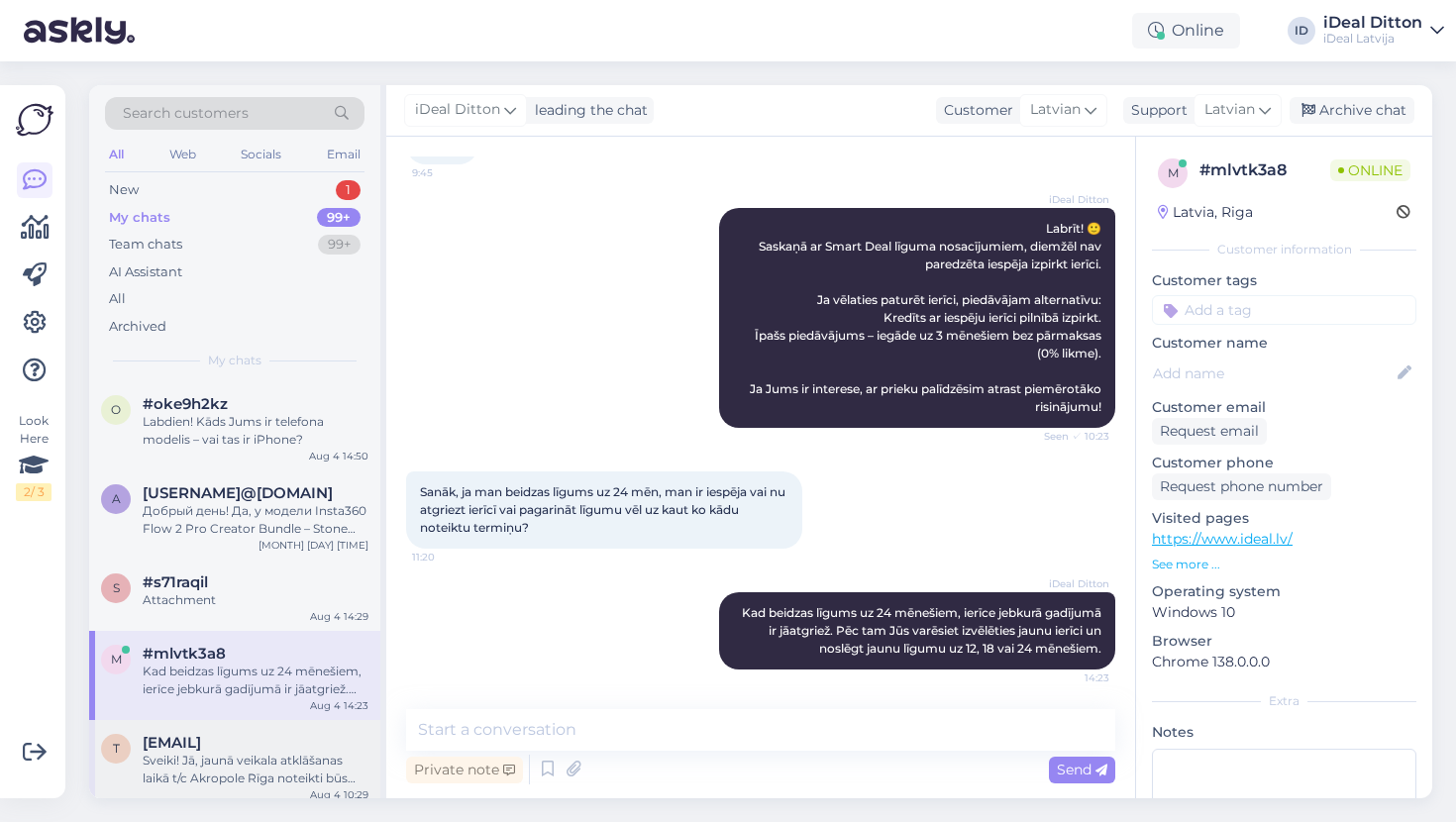 click on "Sveiki!
Jā, jaunā veikala atklāšanas laikā t/c Akropole Rīga noteikti būs īpaši piedāvājumi un akcijas. Lai gan šobrīd konkrētas atlaides vēl nevaram apstiprināt, aicinām sekot līdzi informācijai mūsu mājaslapā un sociālajos tīklos – tur Jūs pirmie uzzināsiet par visiem izdevīgajiem piedāvājumiem." at bounding box center (256, 770) 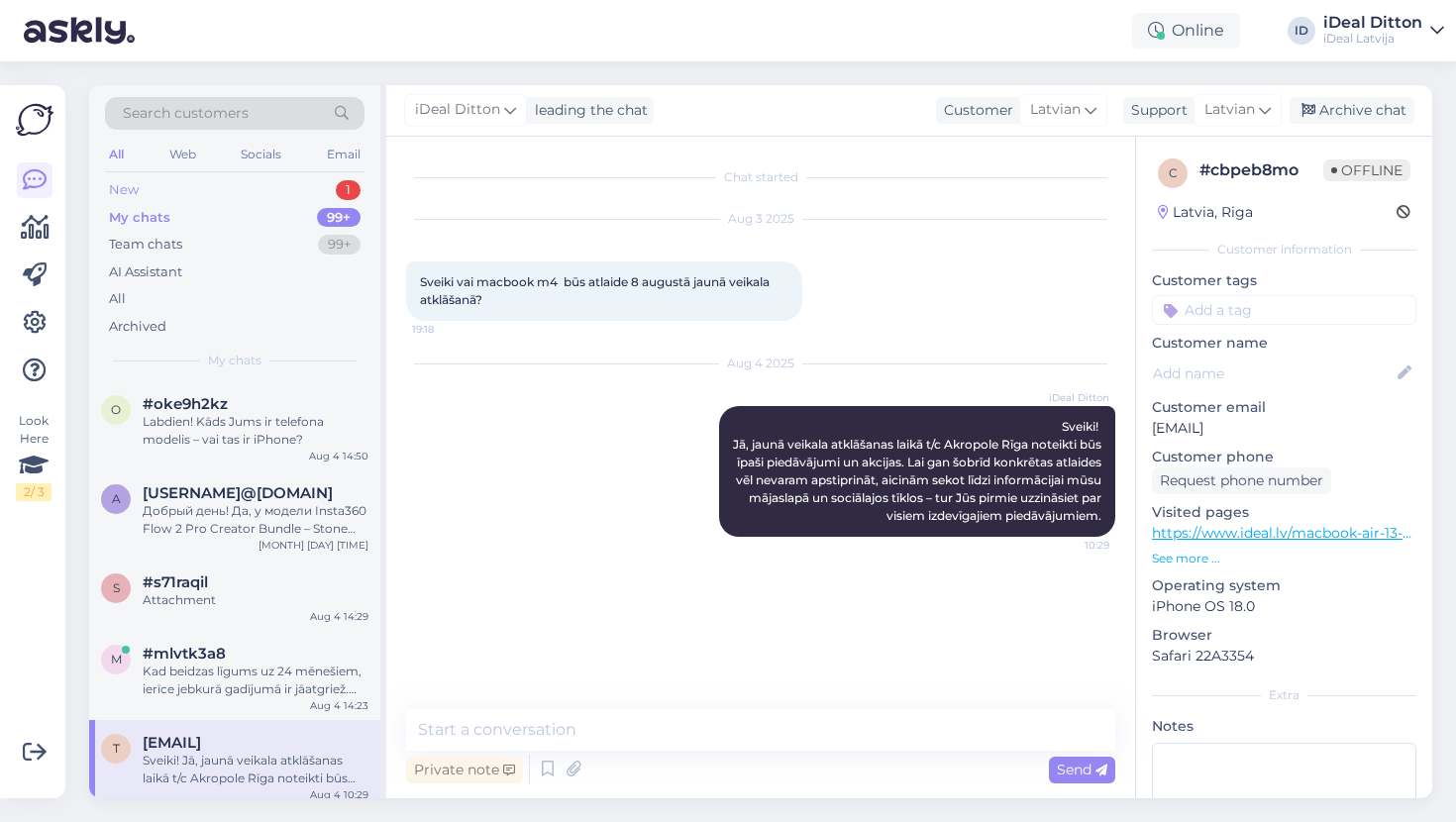 click on "New 1" at bounding box center [235, 190] 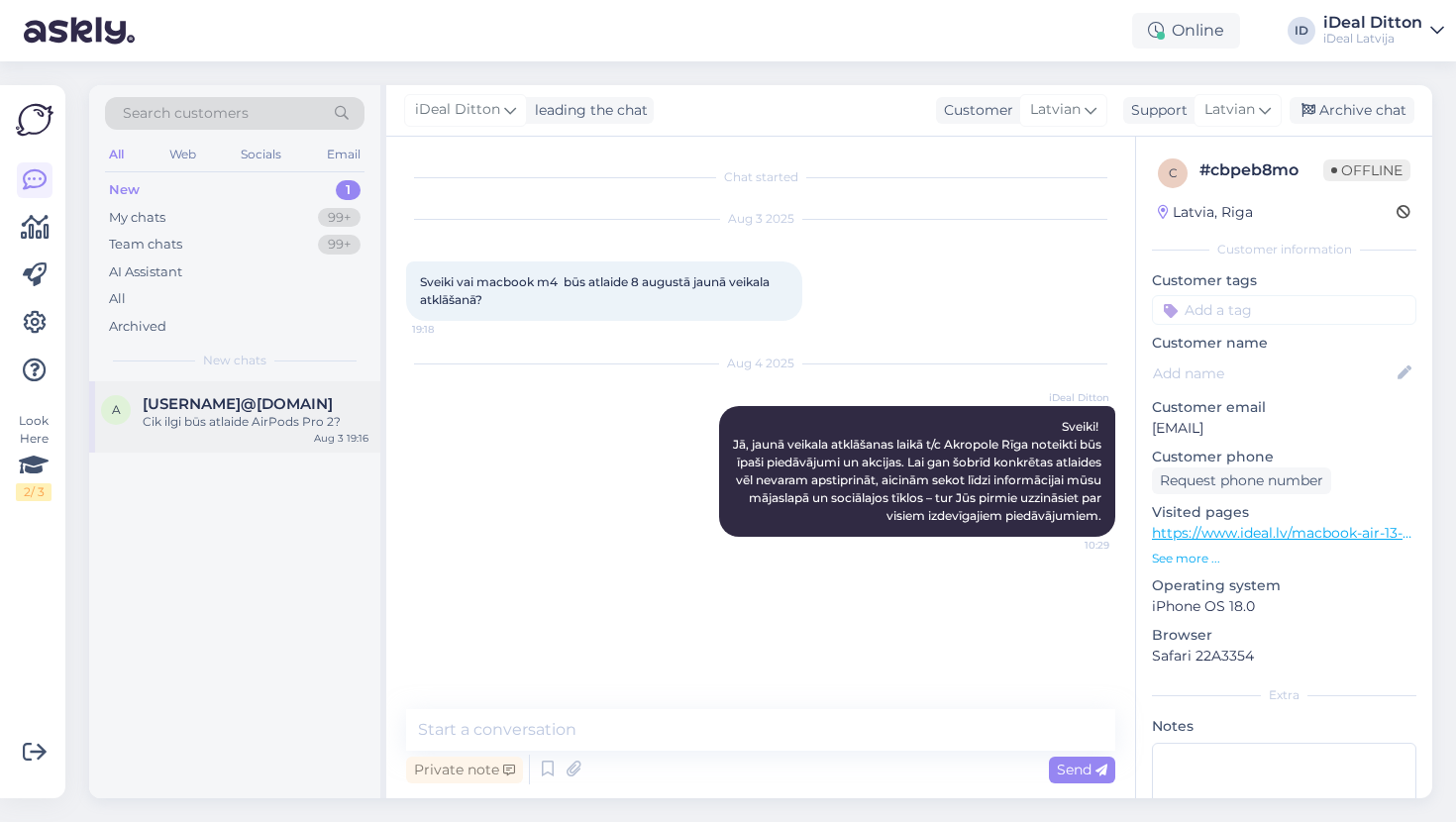 click on "[USERNAME]@[DOMAIN]" at bounding box center (238, 404) 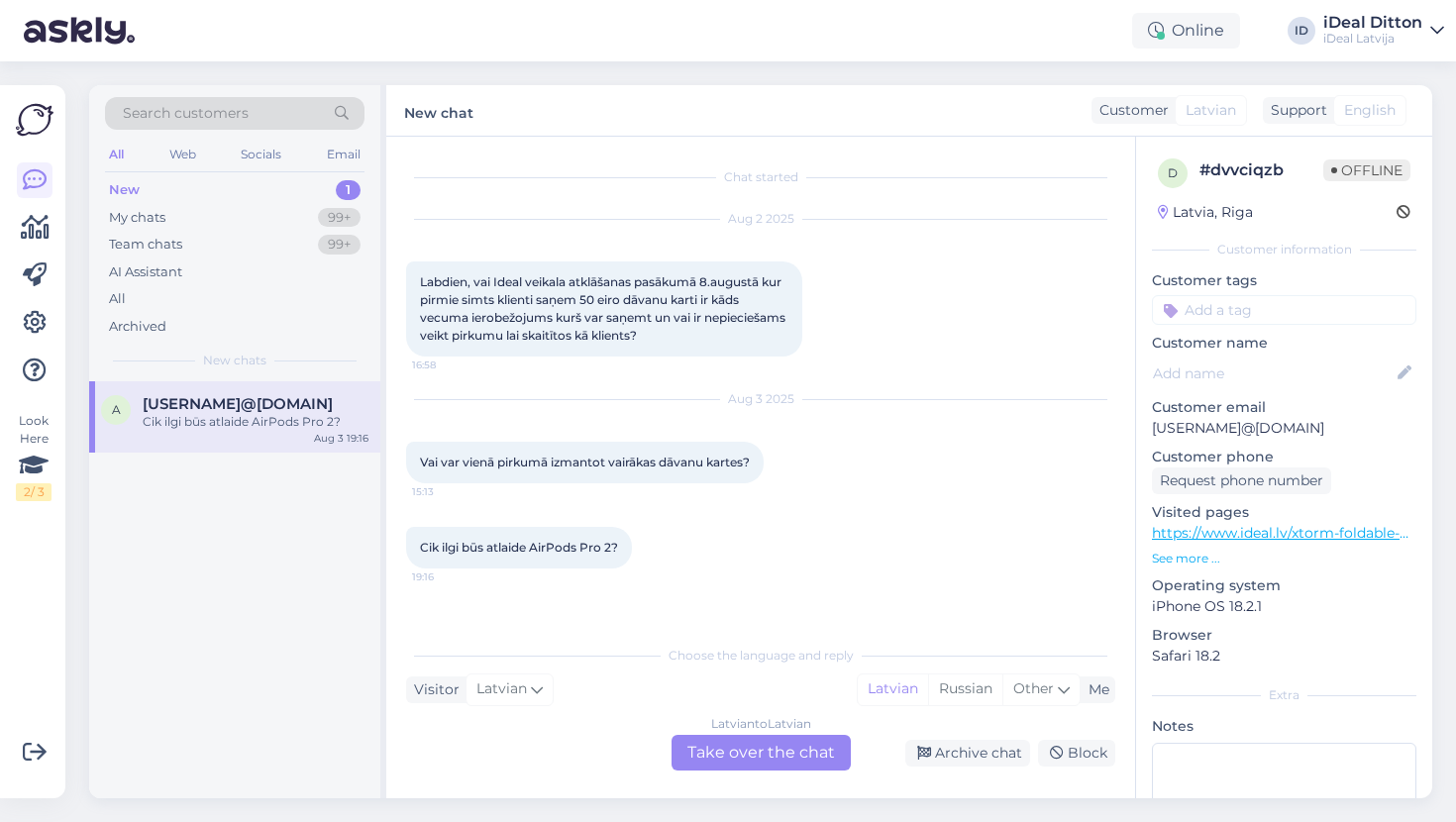 click on "Vai var vienā pirkumā izmantot vairākas dāvanu kartes? 15:13" at bounding box center [584, 462] 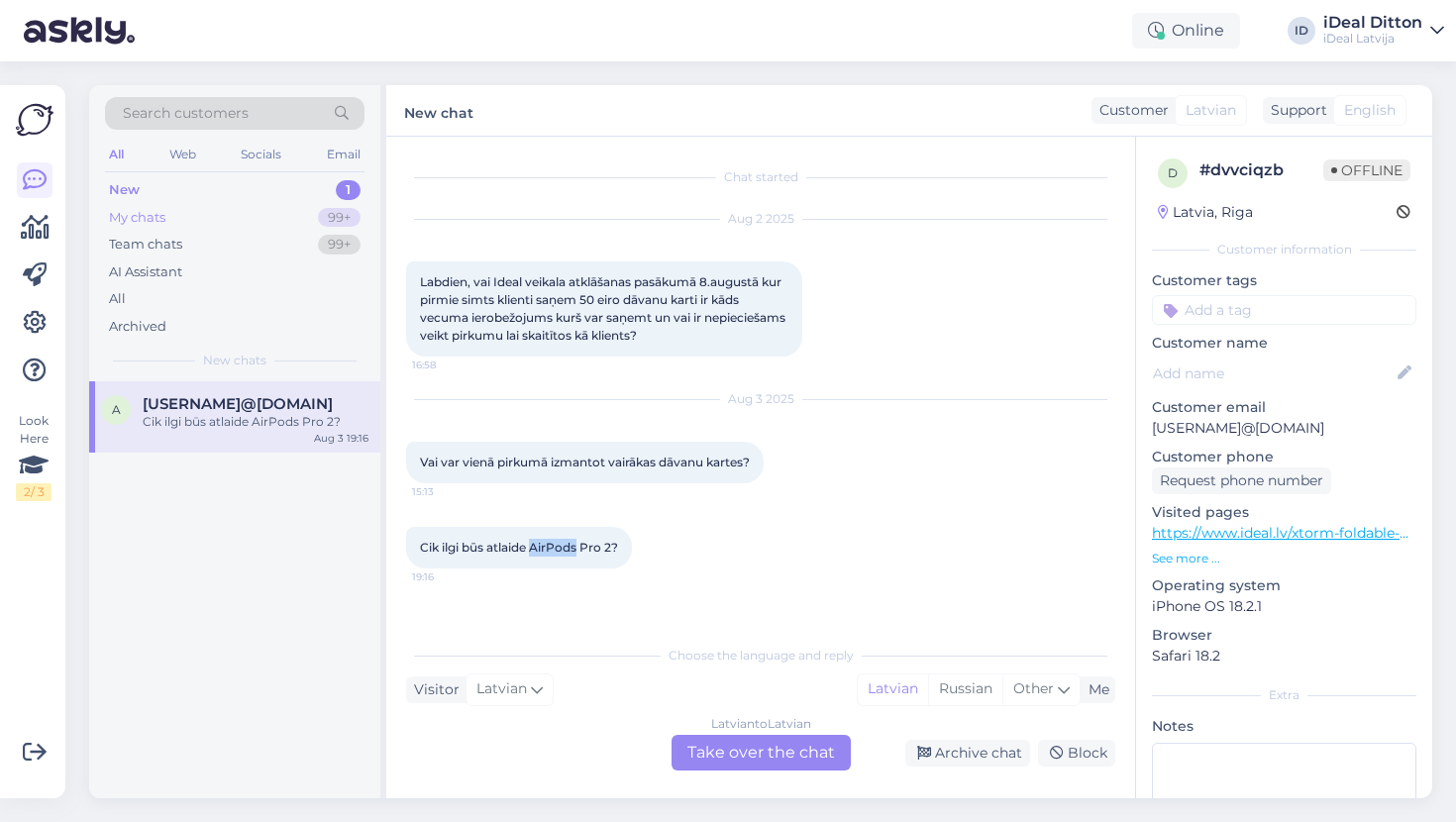 click on "My chats" at bounding box center (137, 218) 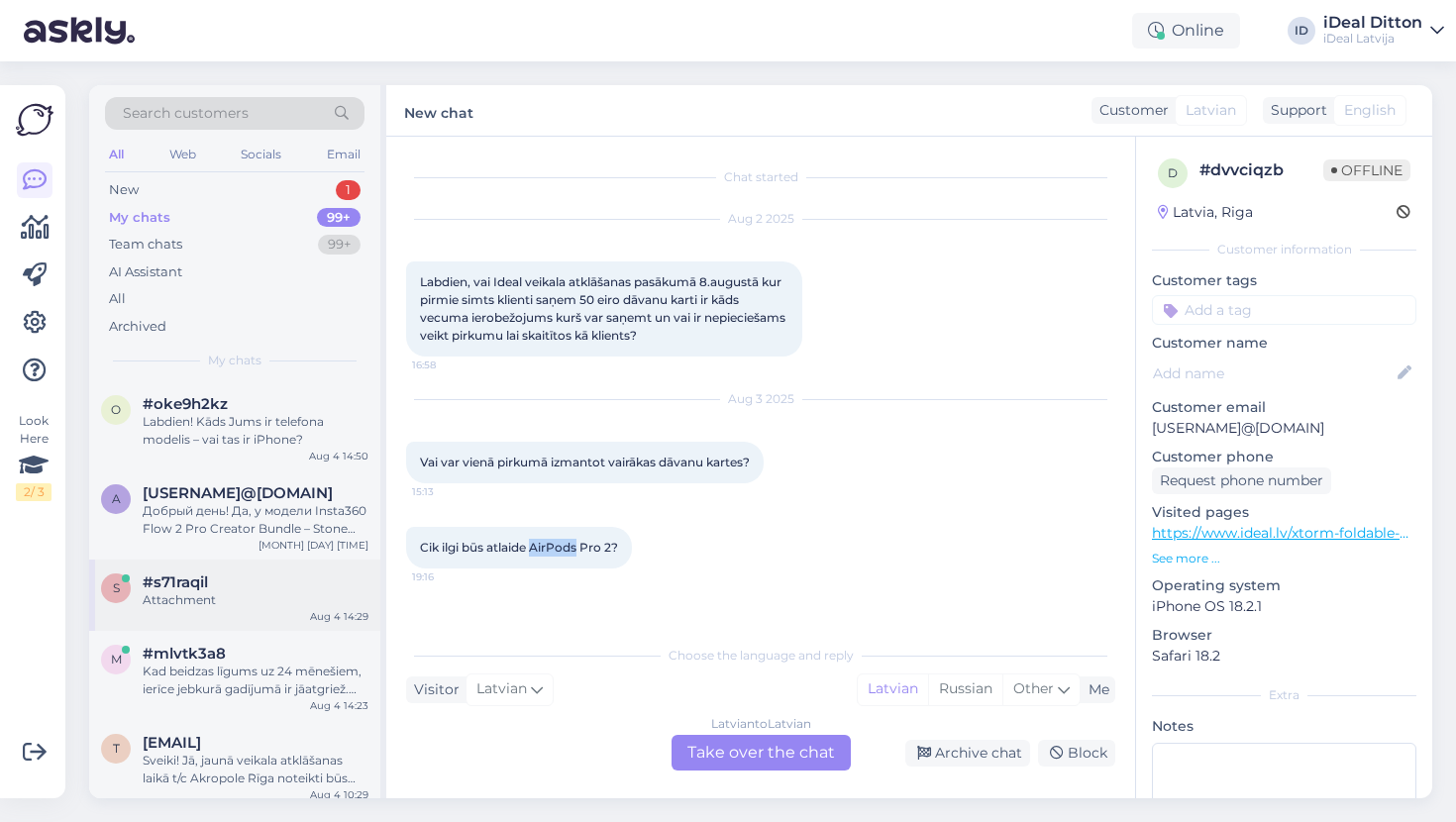 scroll, scrollTop: 0, scrollLeft: 0, axis: both 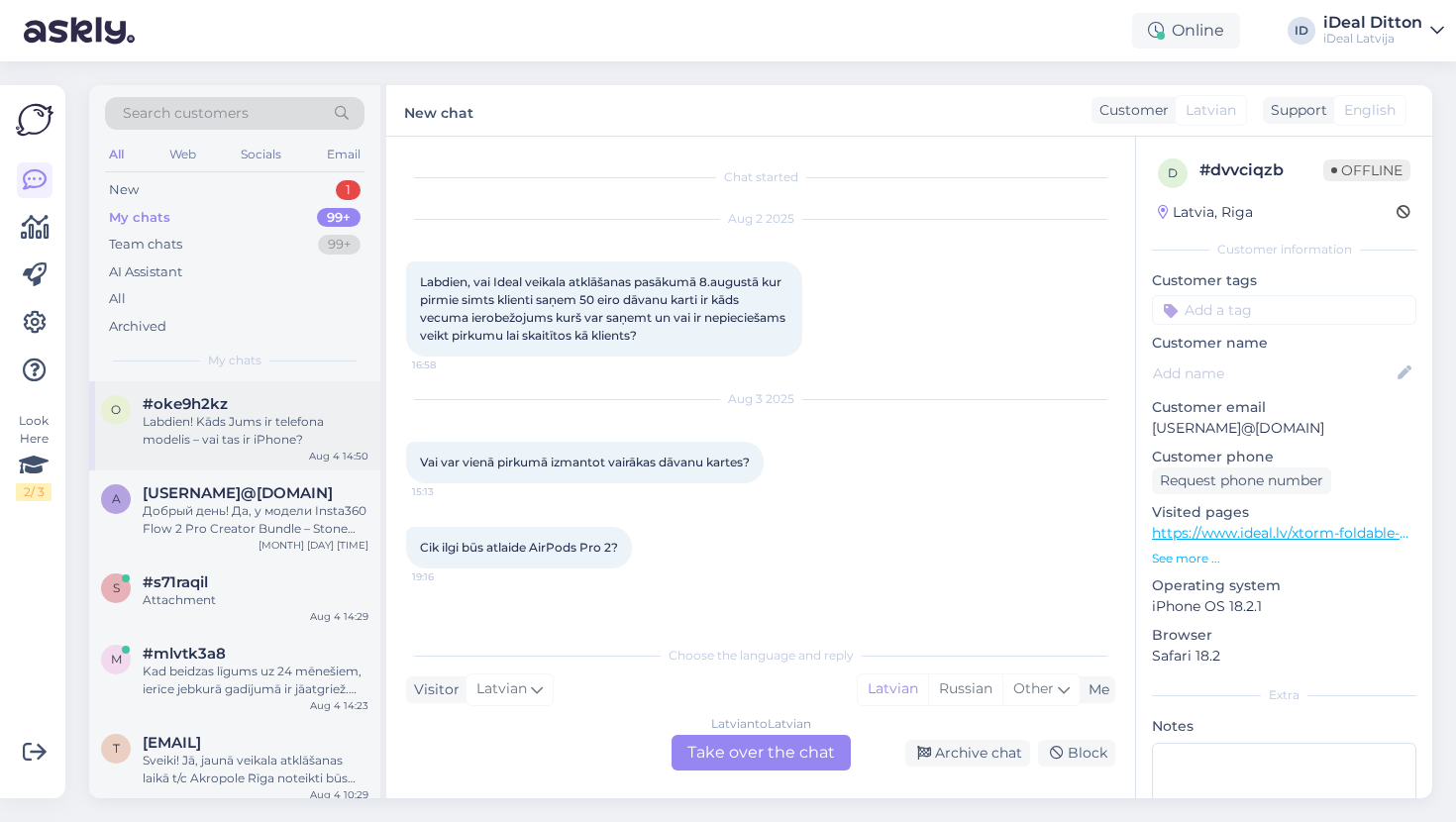 click on "Labdien! Kāds Jums ir telefona modelis – vai tas ir iPhone?" at bounding box center (256, 431) 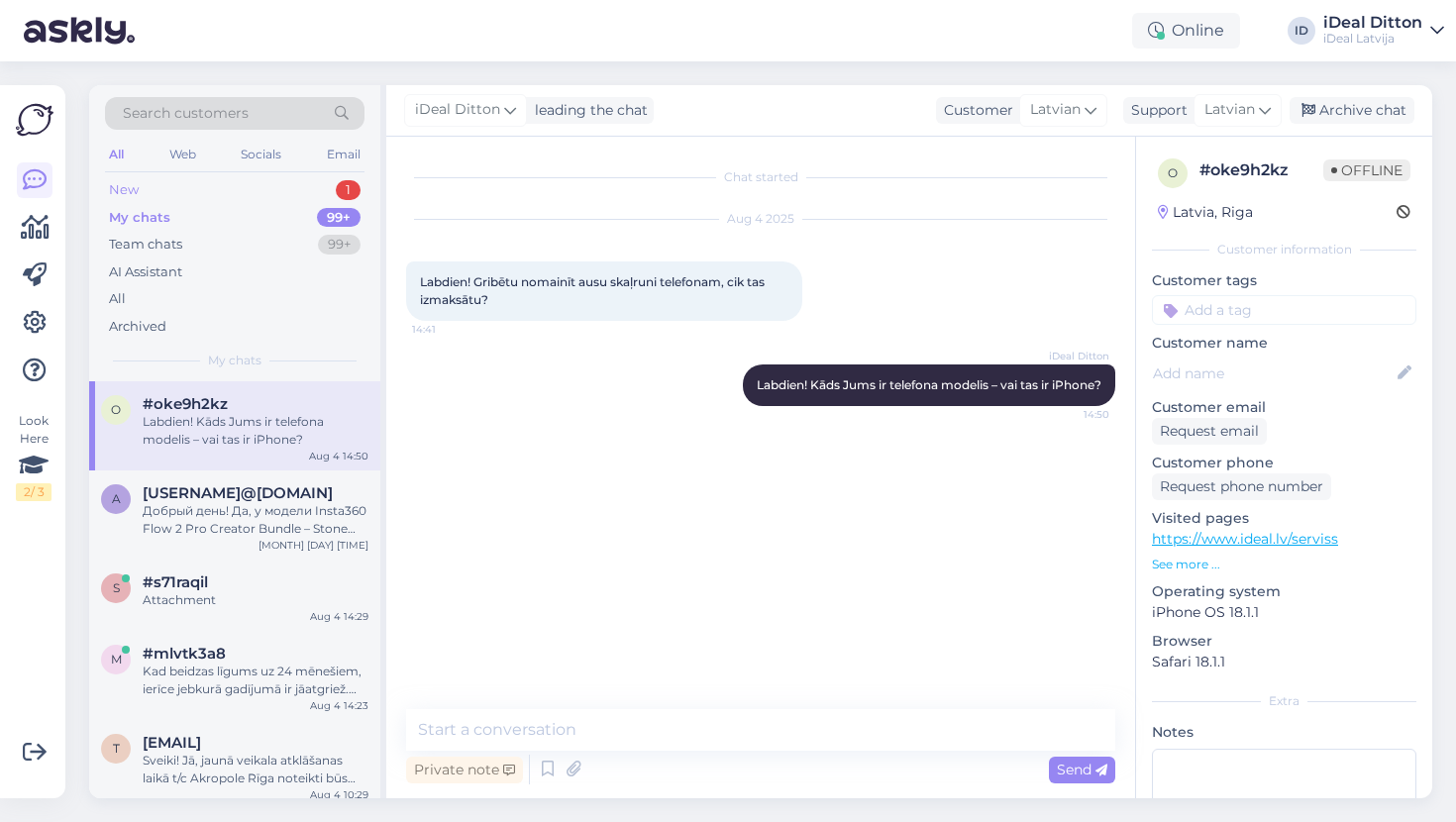 click on "New 1" at bounding box center (235, 190) 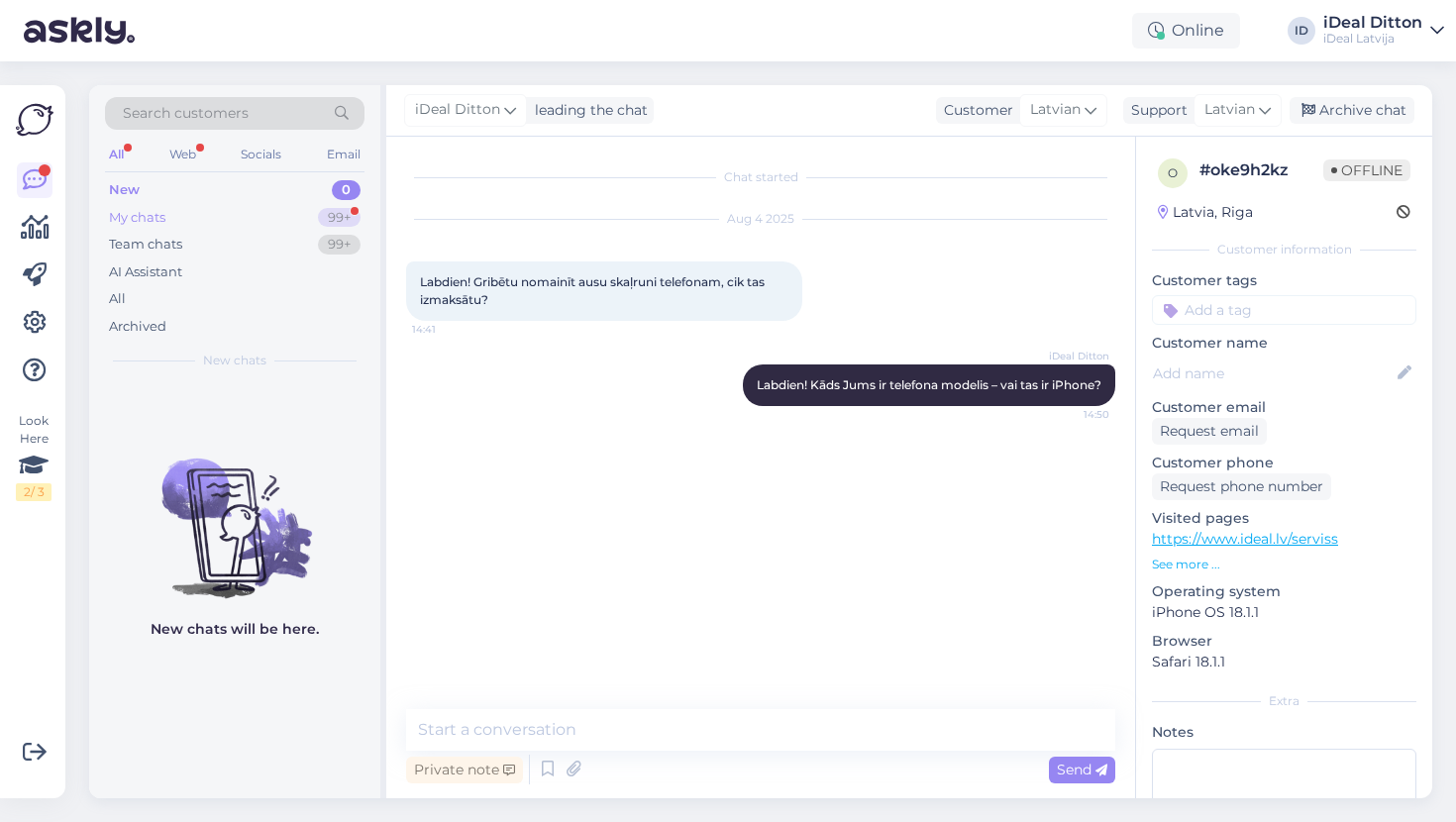 click on "My chats" at bounding box center [137, 218] 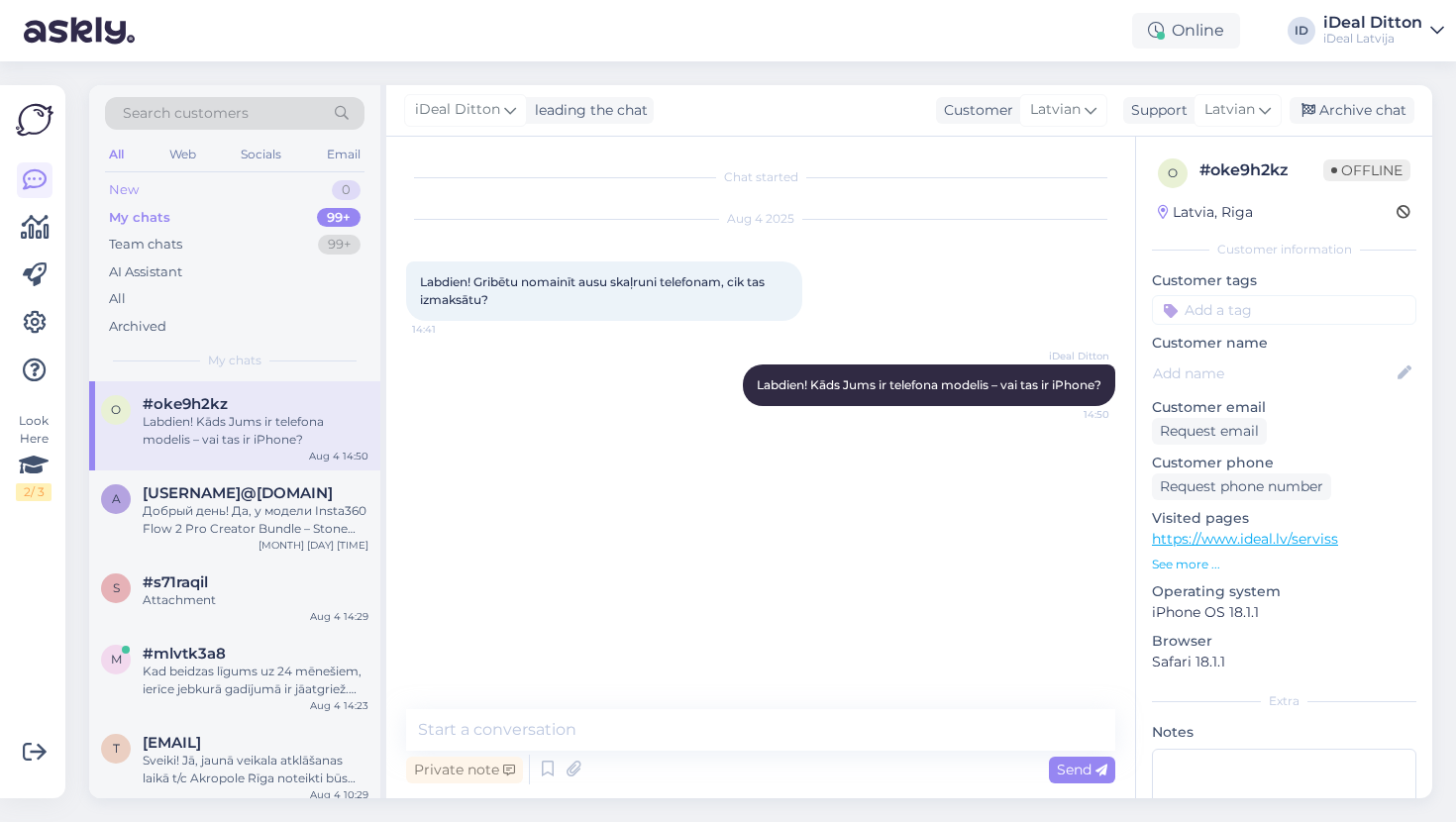 click on "New" at bounding box center (124, 190) 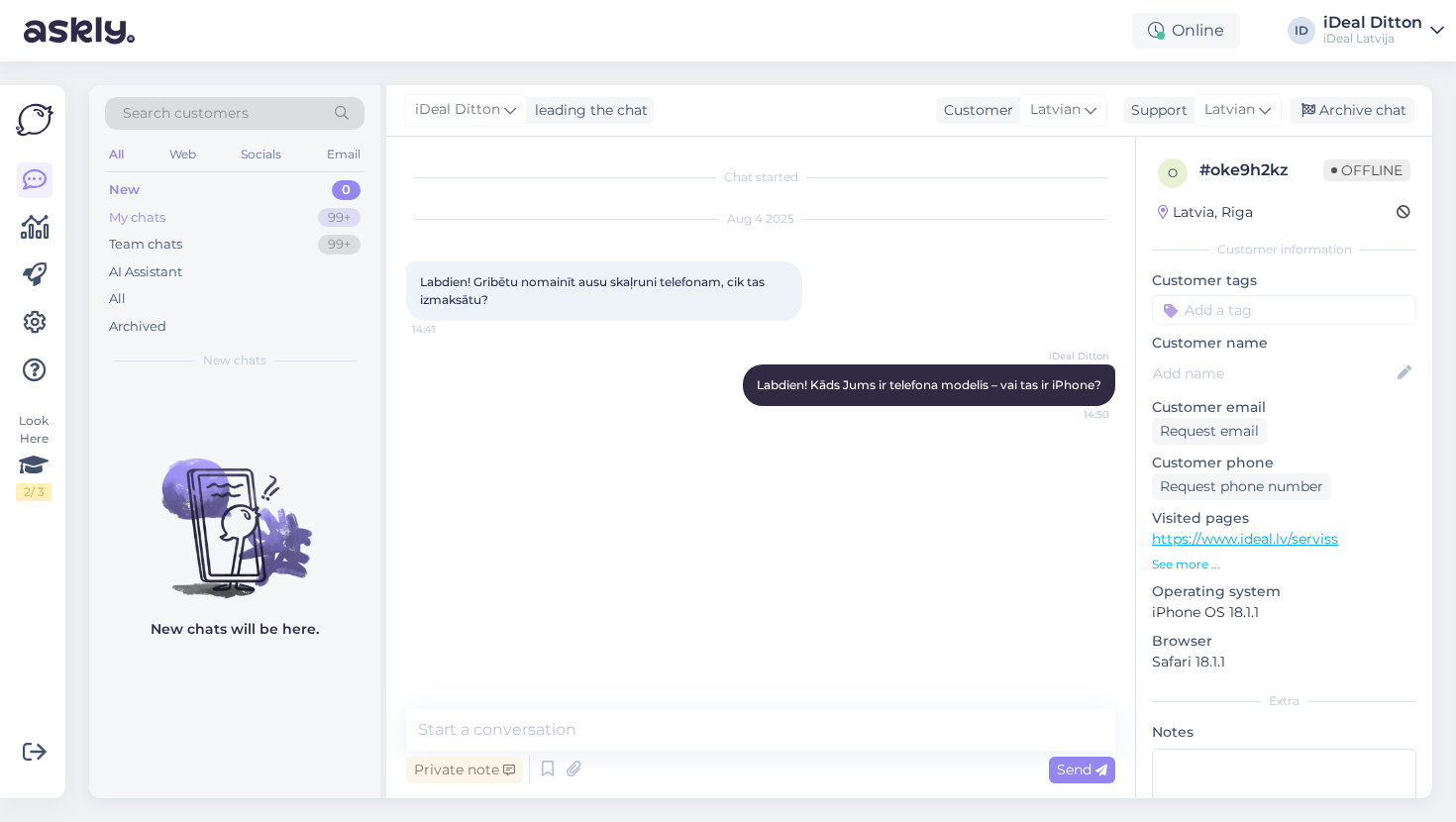 click on "My chats" at bounding box center (137, 218) 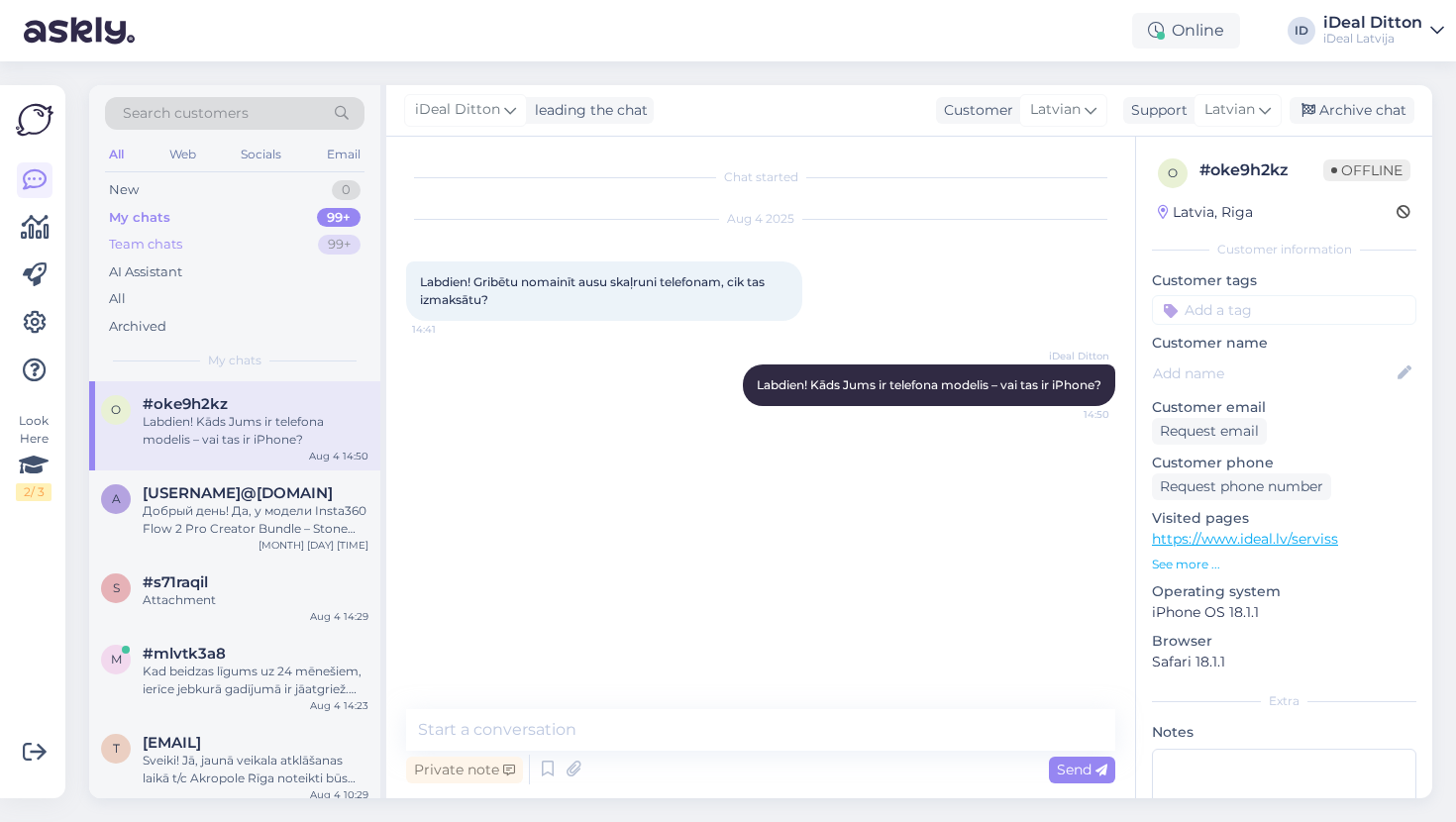 click on "Team chats" at bounding box center (146, 245) 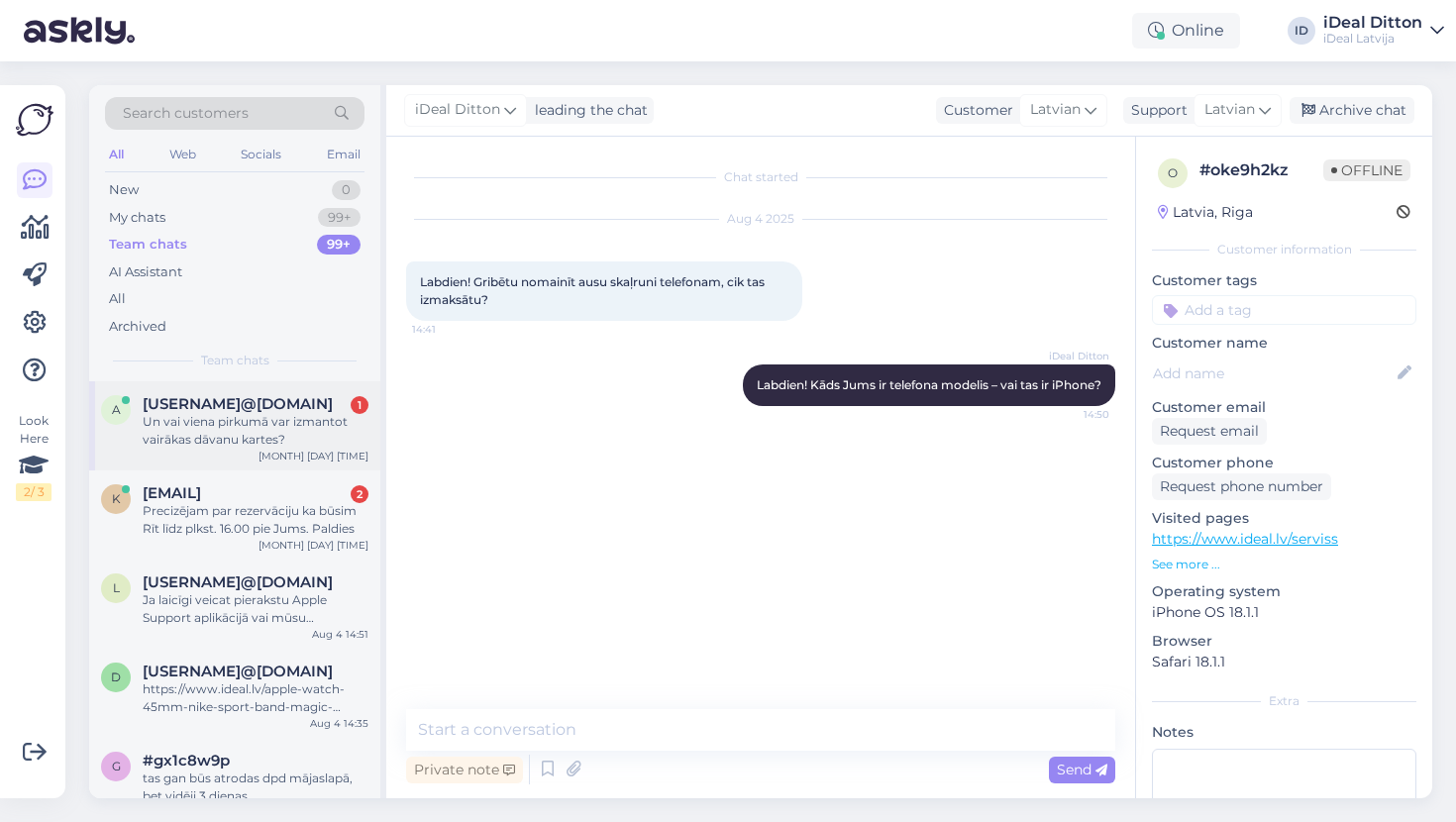 click on "Un vai viena pirkumā var izmantot vairākas dāvanu kartes?" at bounding box center [256, 431] 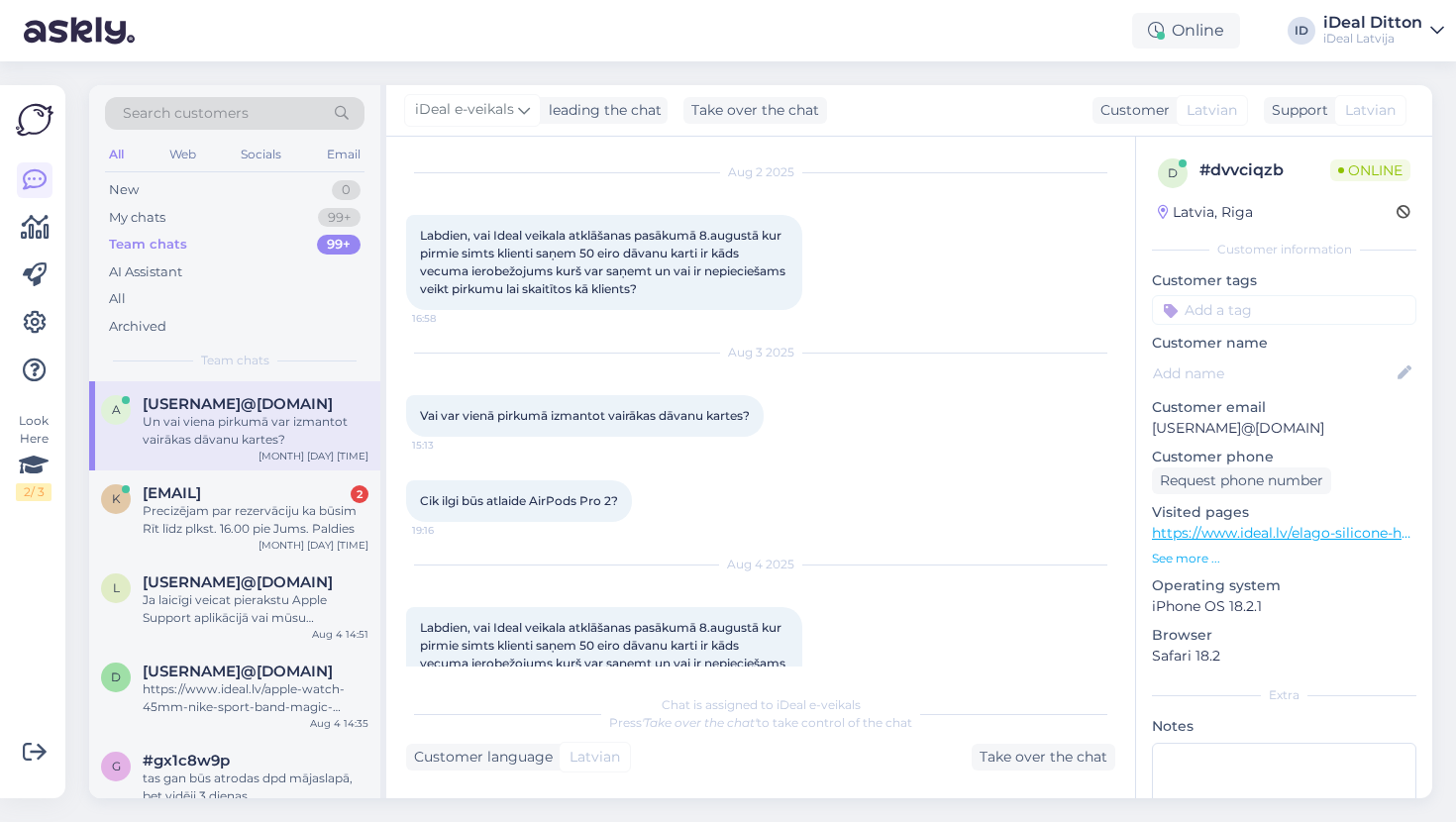 scroll, scrollTop: 41, scrollLeft: 0, axis: vertical 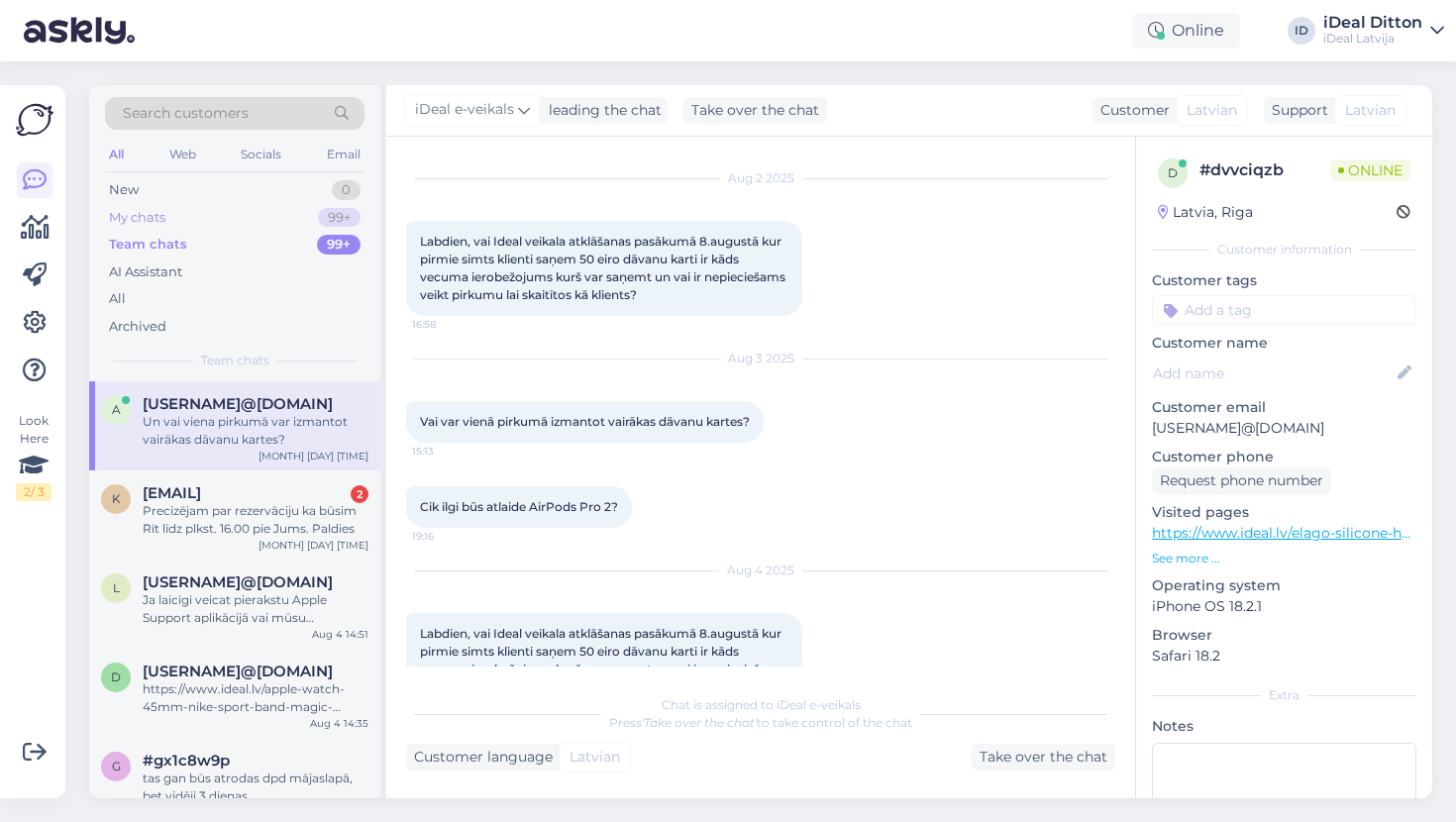 click on "My chats" at bounding box center [137, 218] 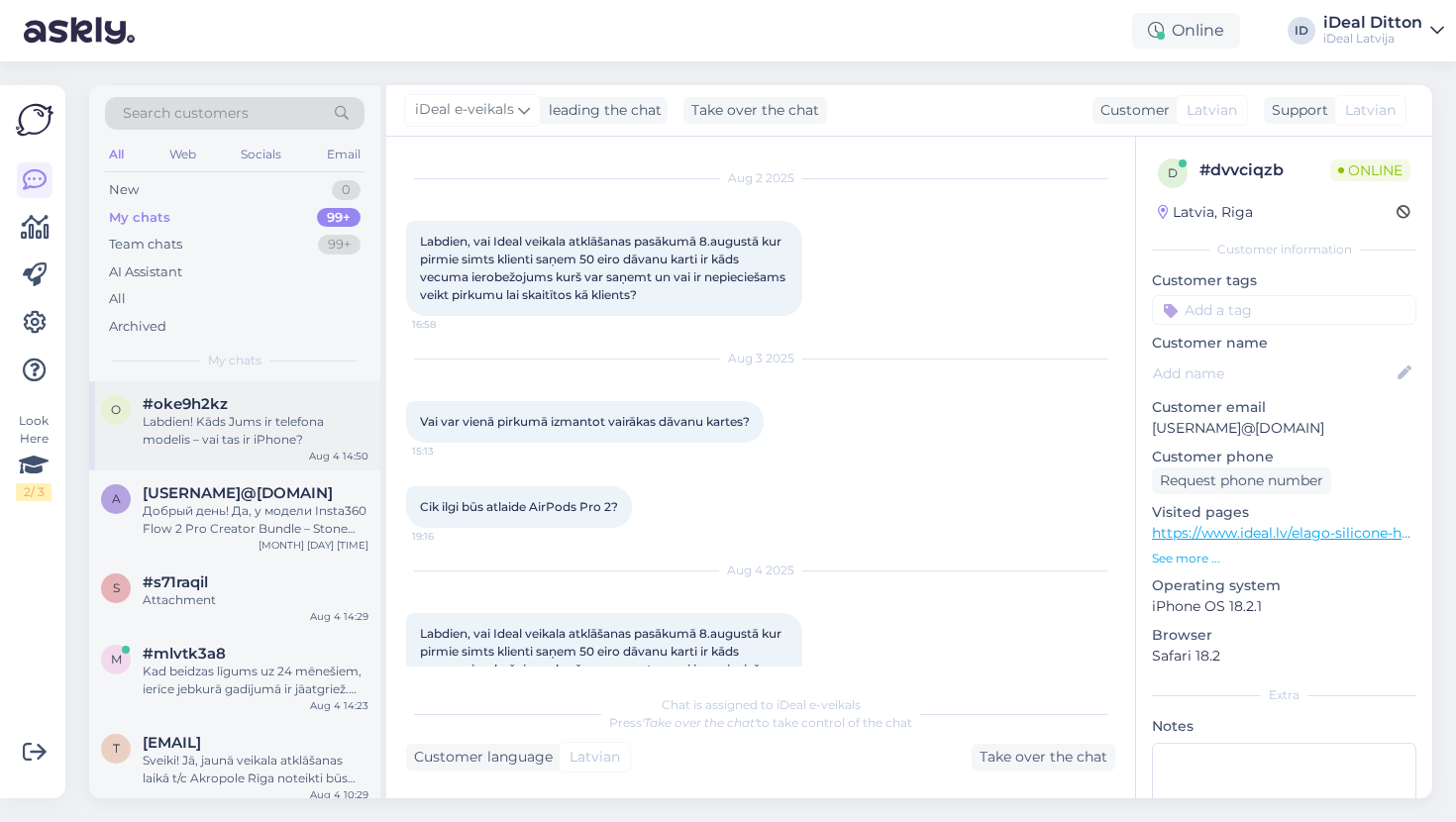 scroll, scrollTop: 0, scrollLeft: 0, axis: both 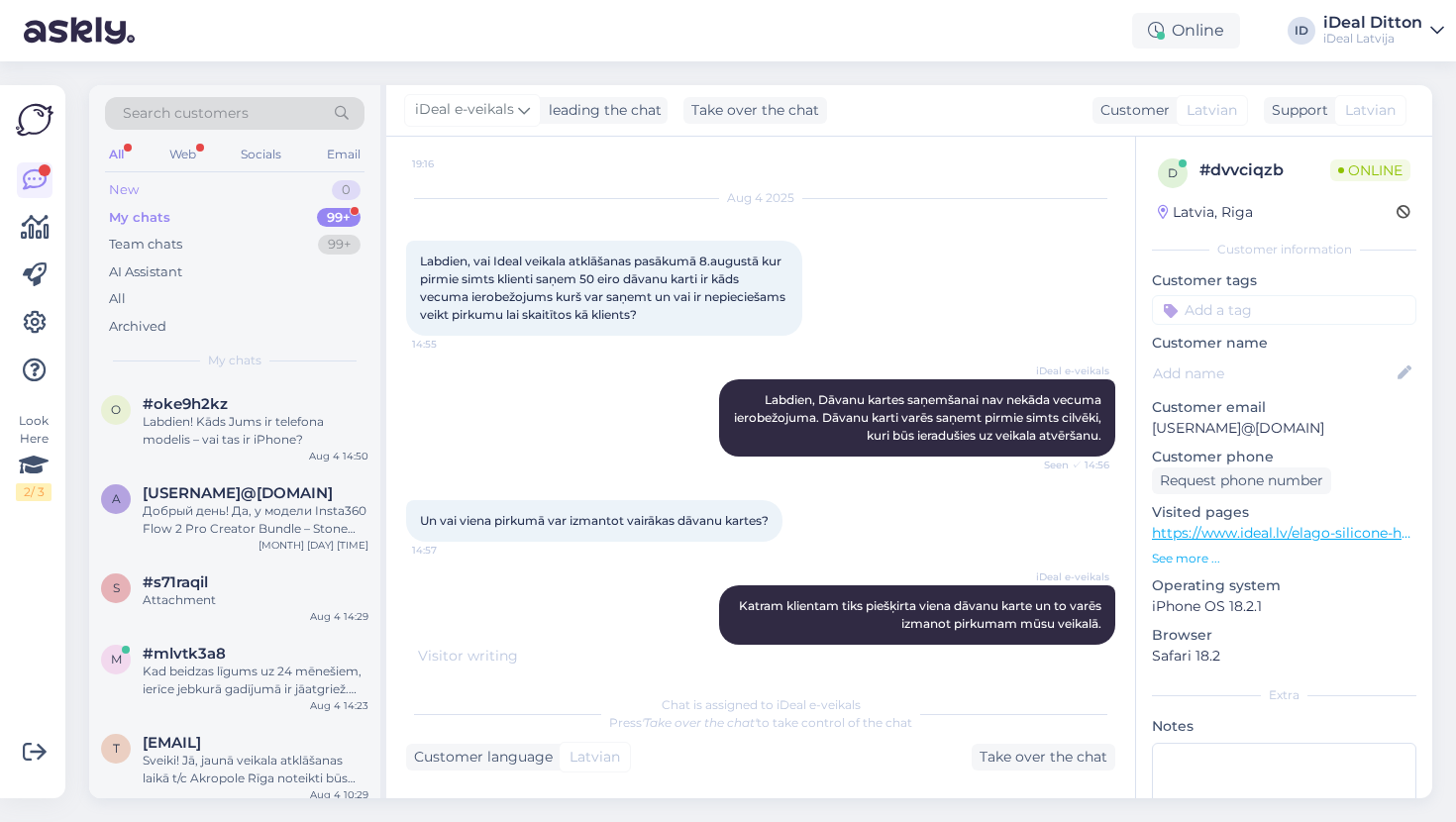 click on "New 0" at bounding box center [235, 190] 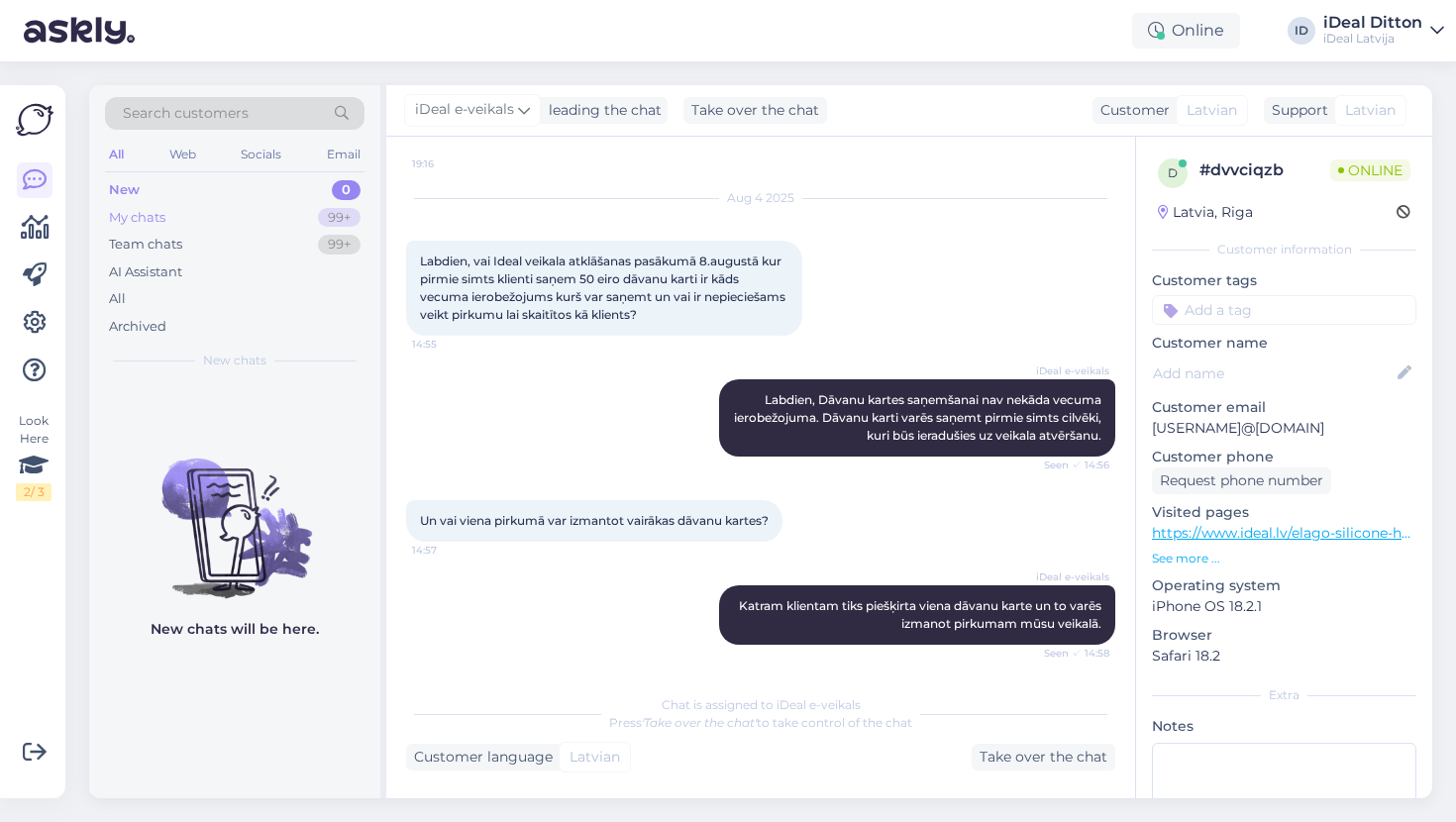 click on "My chats 99+" at bounding box center [235, 218] 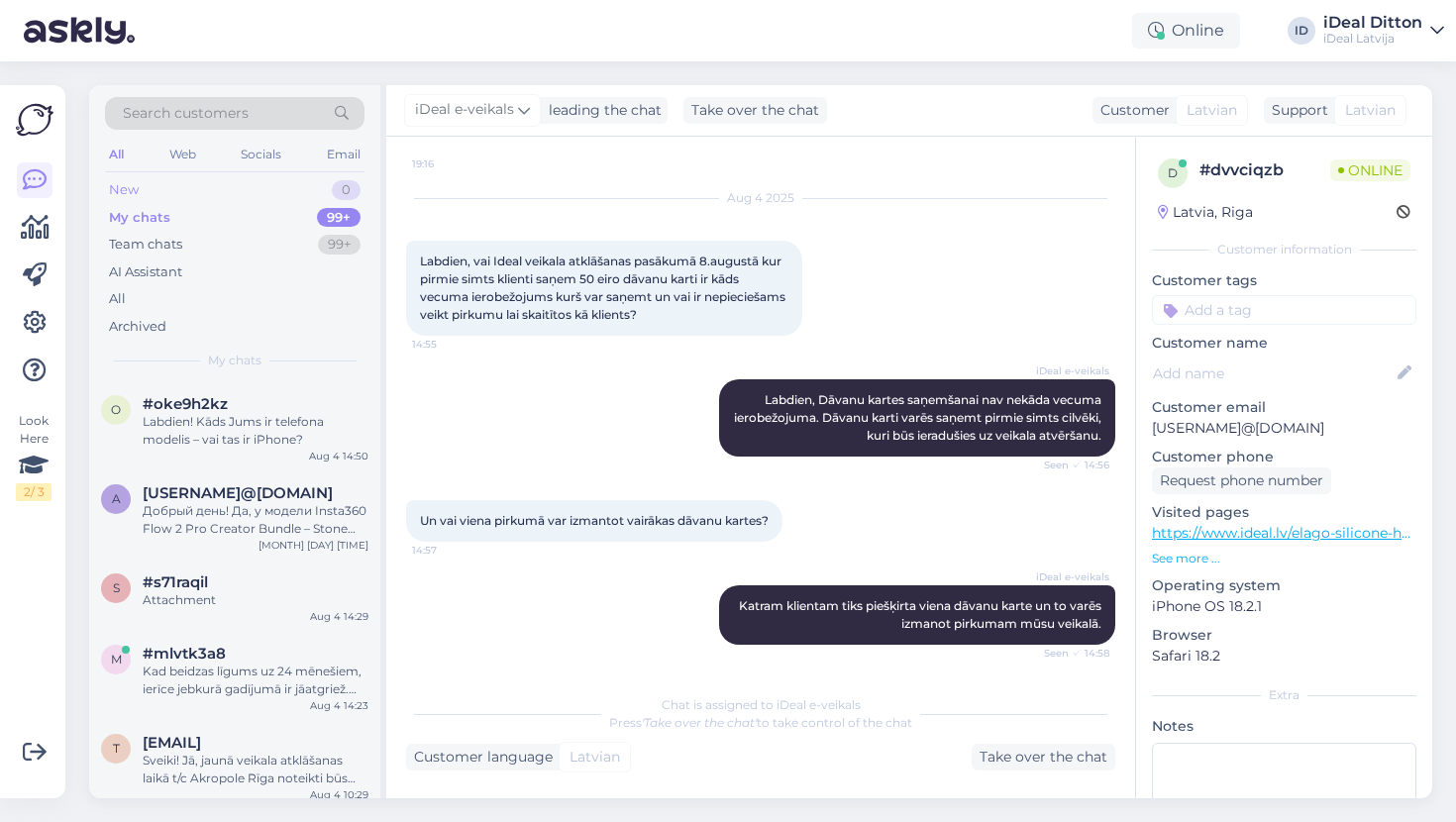 click on "New 0" at bounding box center (235, 190) 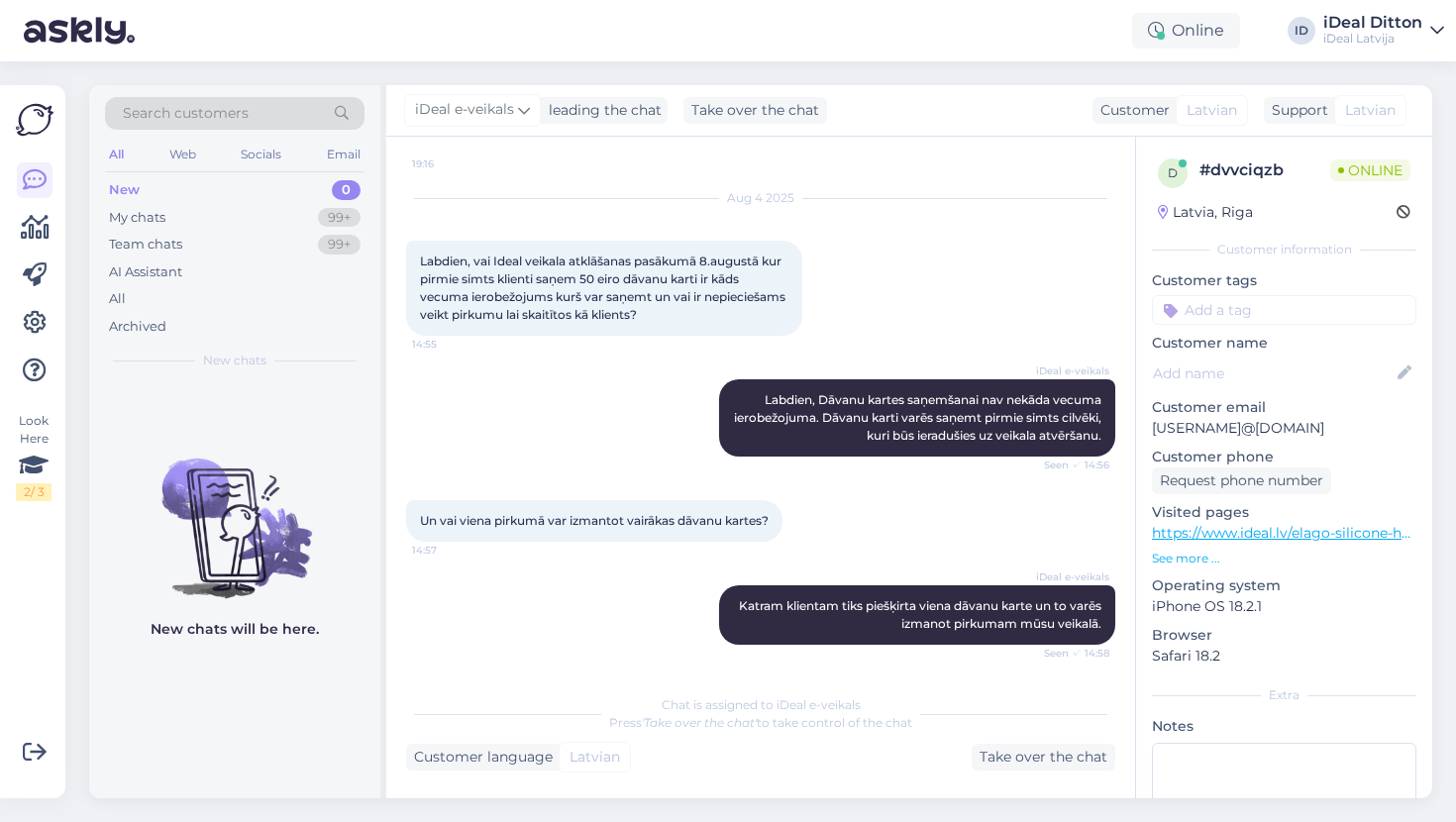 scroll, scrollTop: 516, scrollLeft: 0, axis: vertical 